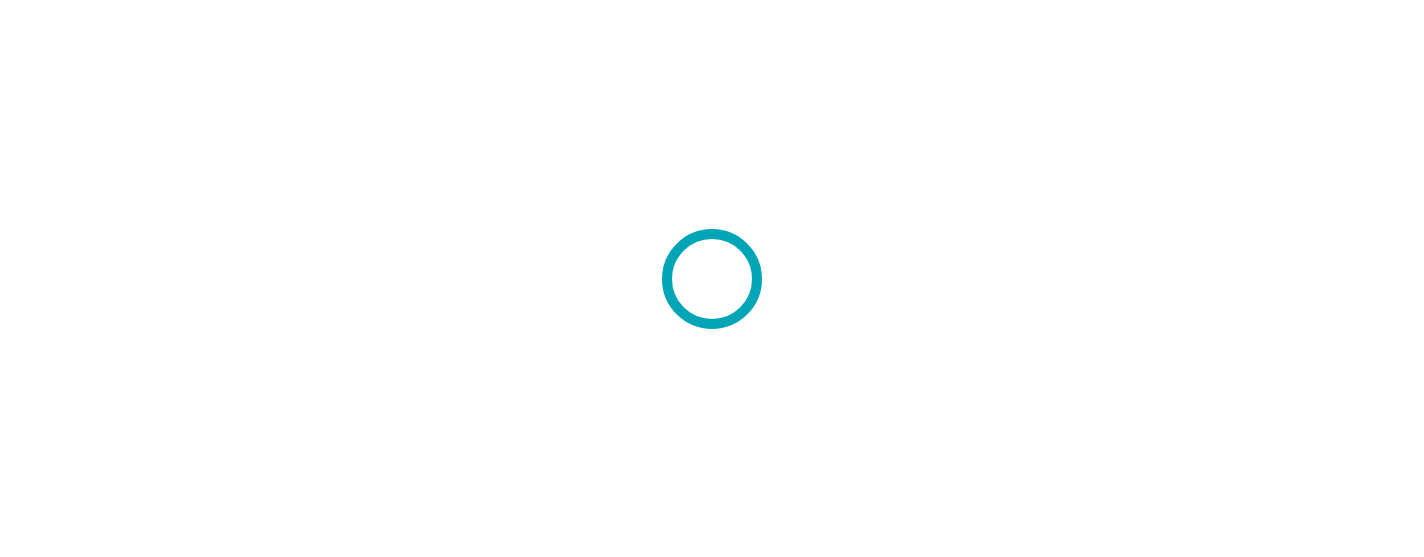 scroll, scrollTop: 0, scrollLeft: 0, axis: both 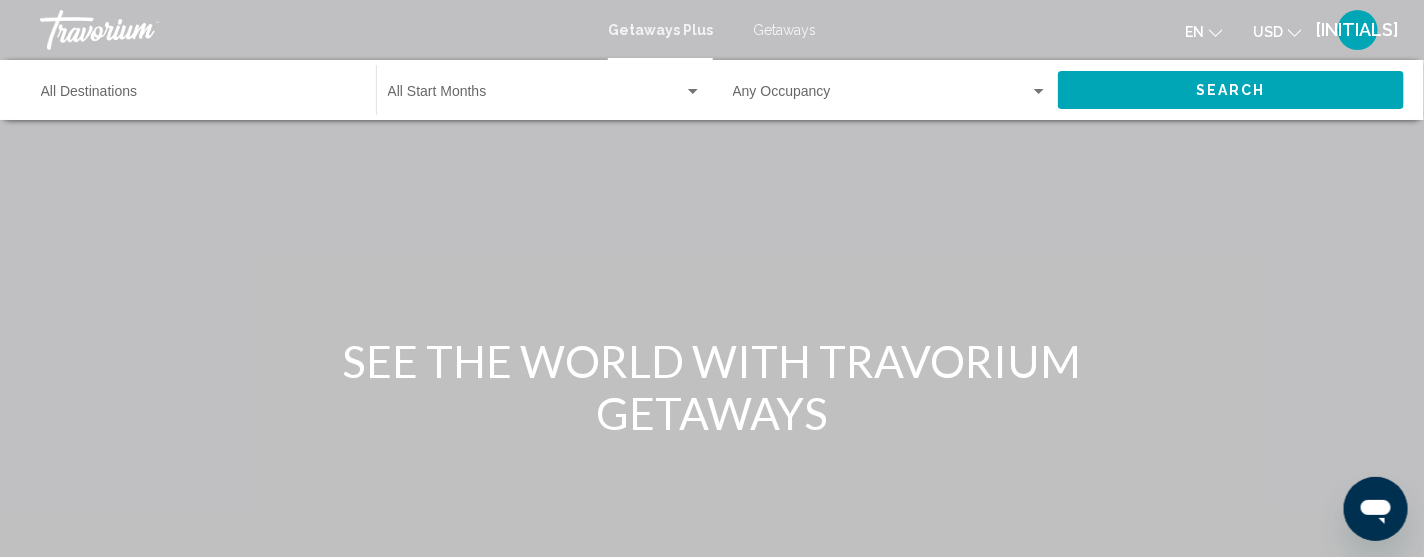 click on "Destination All Destinations" at bounding box center (198, 96) 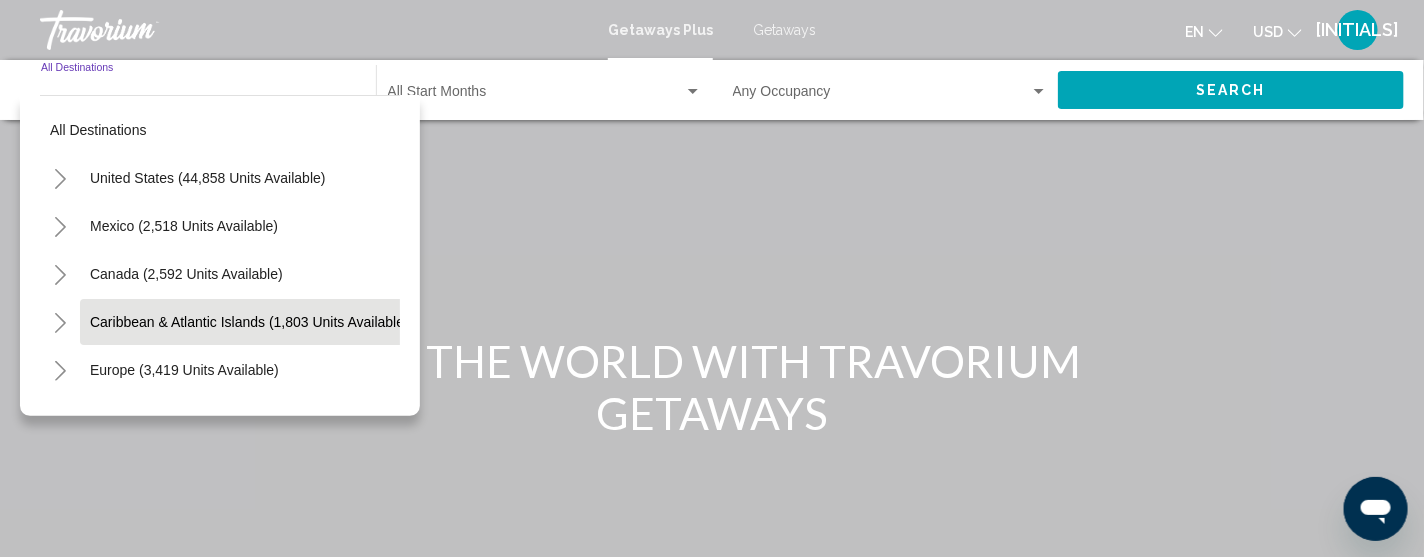 click on "Caribbean & Atlantic Islands (1,803 units available)" at bounding box center (184, 370) 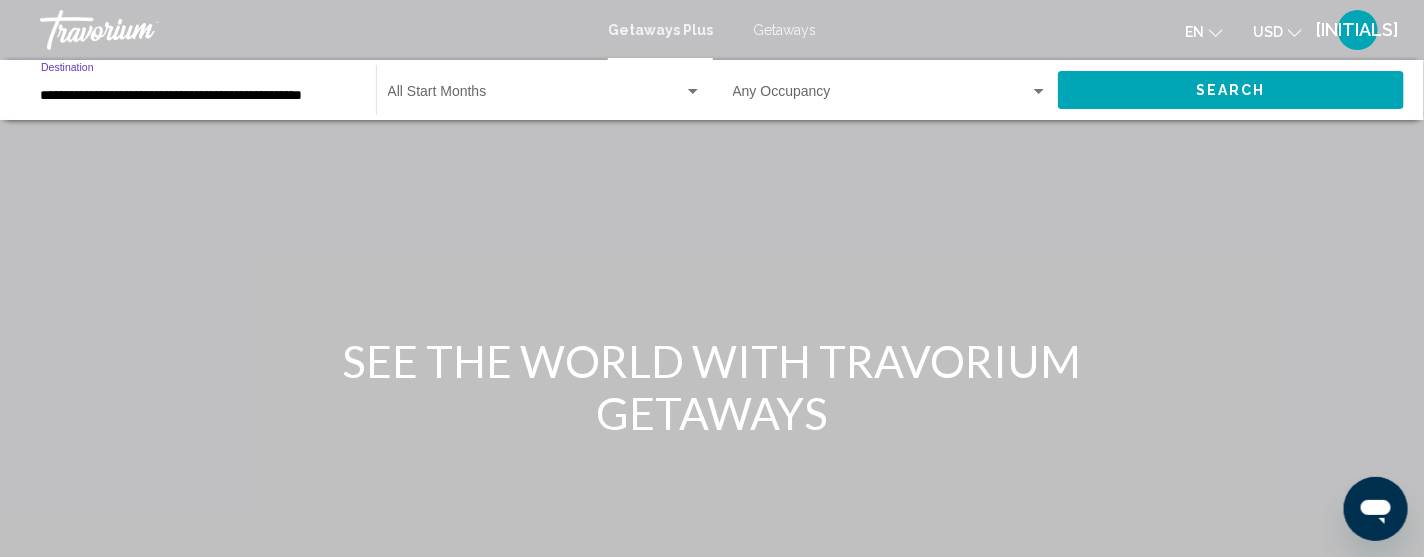 click at bounding box center (693, 92) 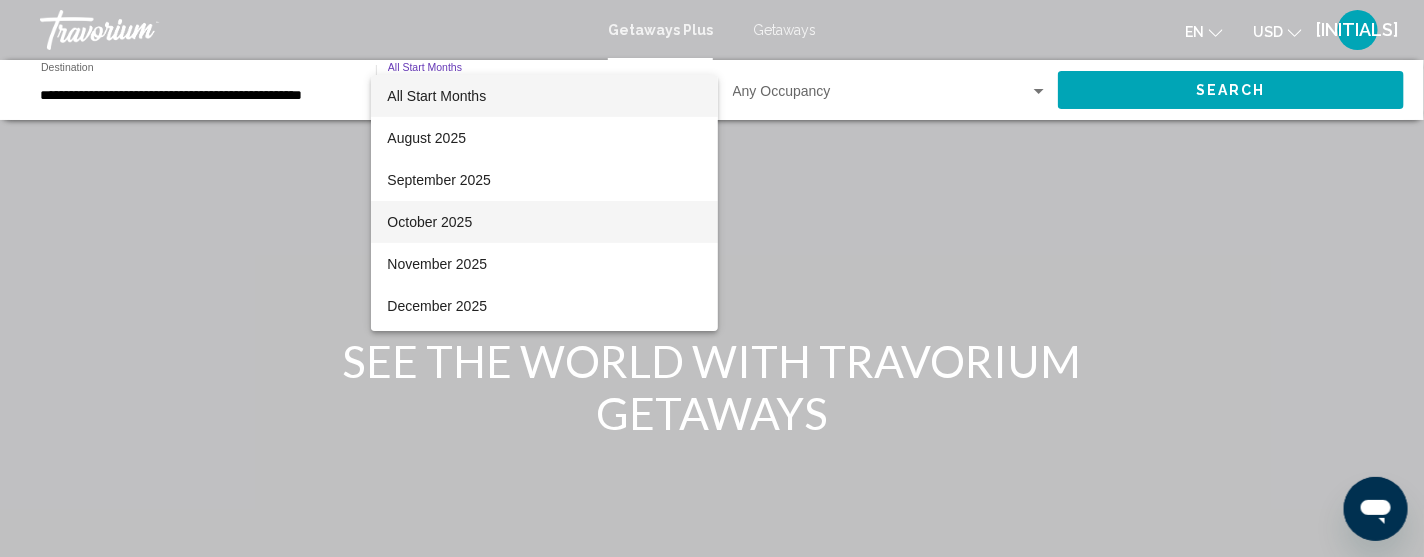 click on "October 2025" at bounding box center [544, 222] 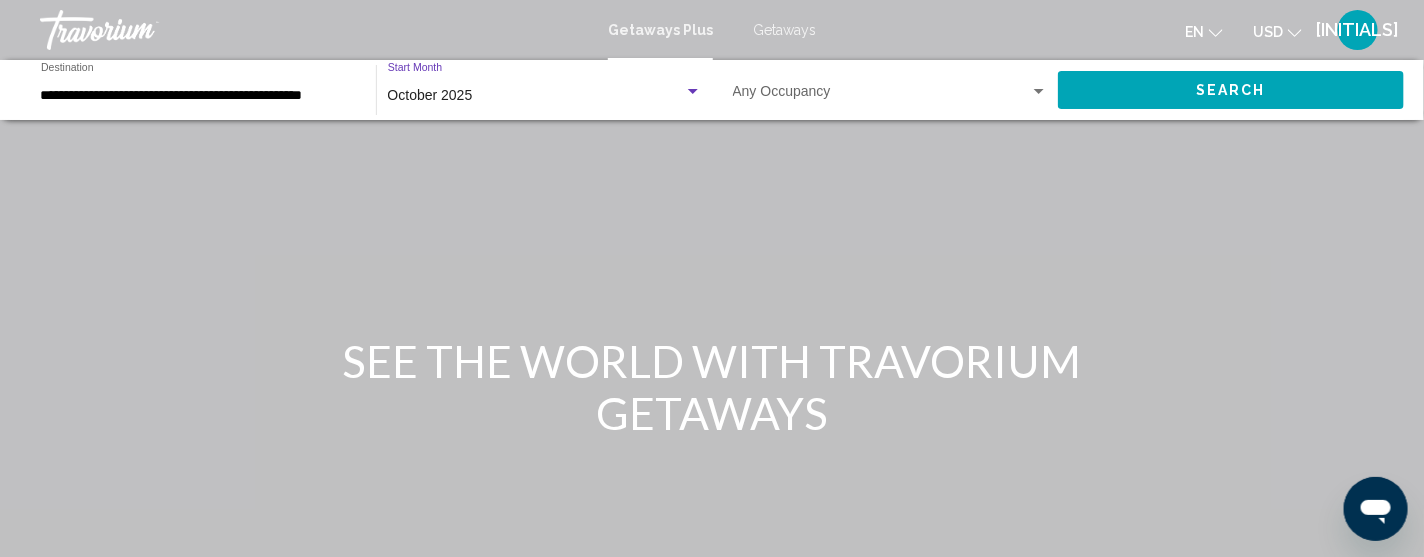 click at bounding box center [1039, 92] 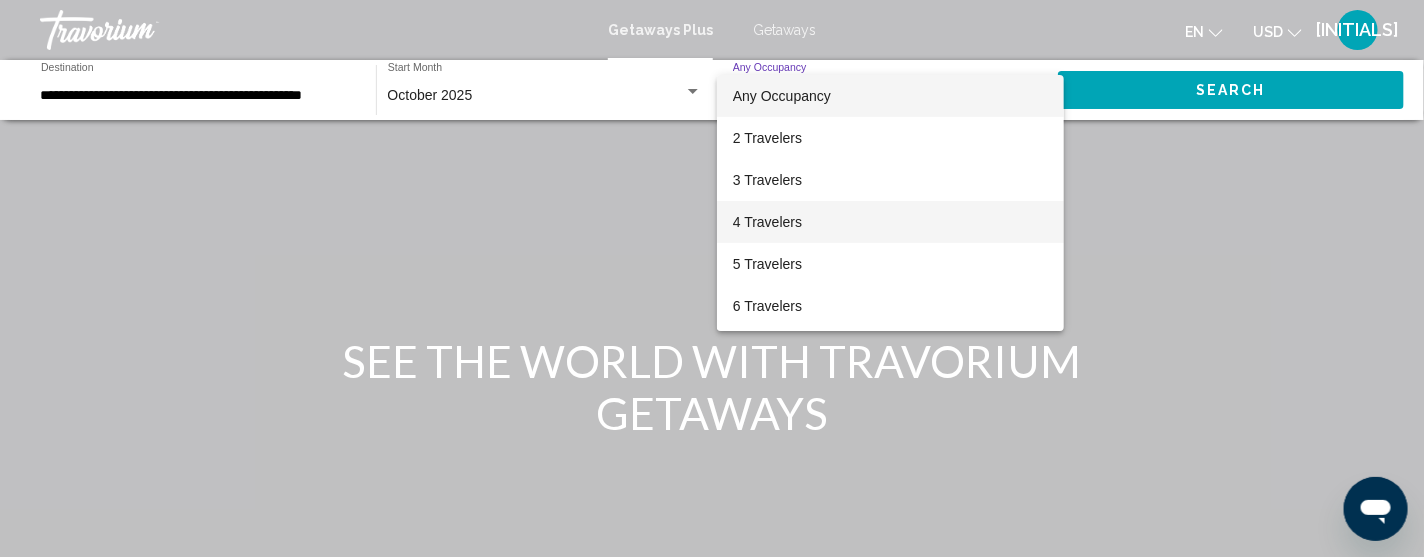 click on "4 Travelers" at bounding box center (890, 222) 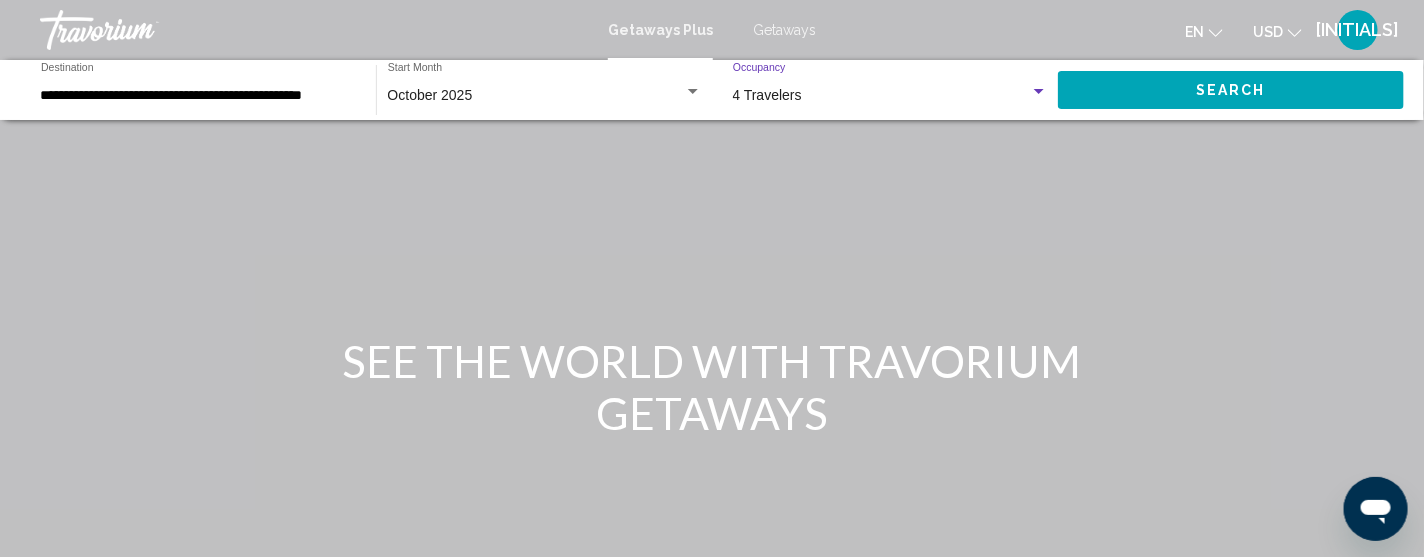 click on "Search" at bounding box center [1231, 91] 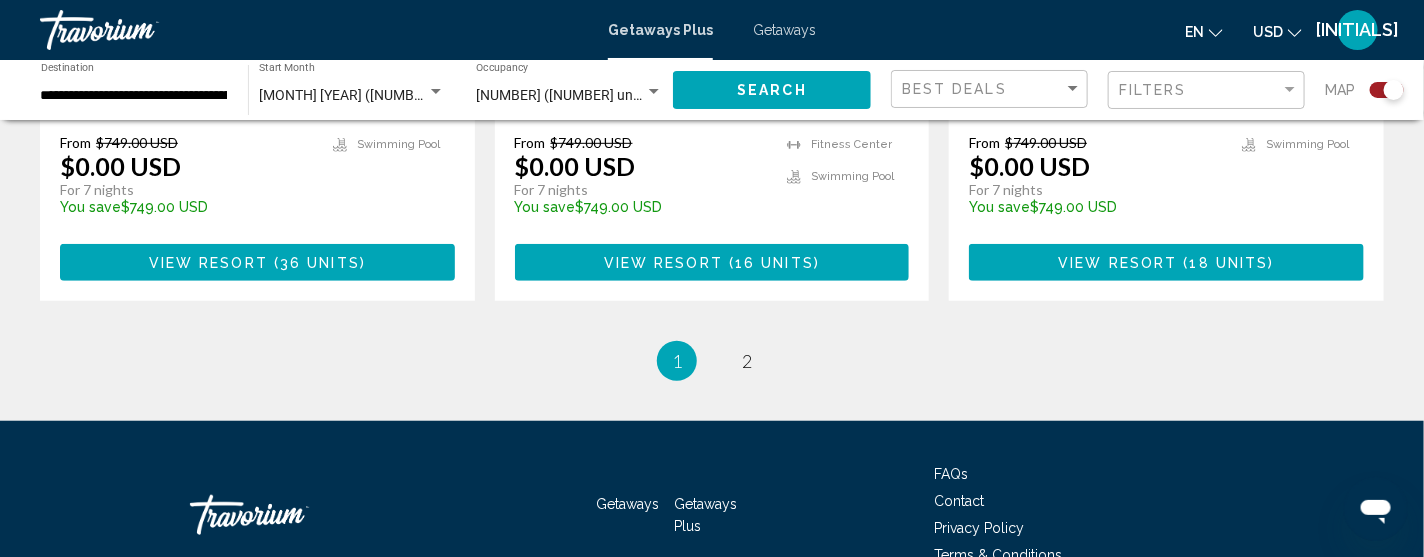 scroll, scrollTop: 3277, scrollLeft: 0, axis: vertical 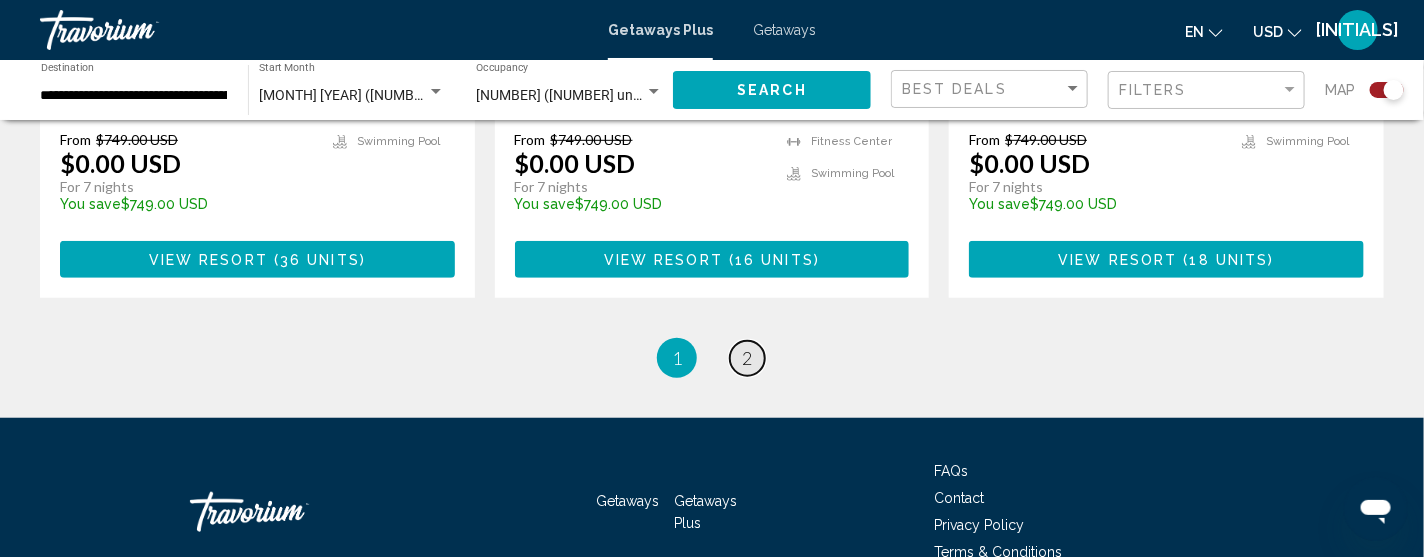 click on "2" at bounding box center [747, 358] 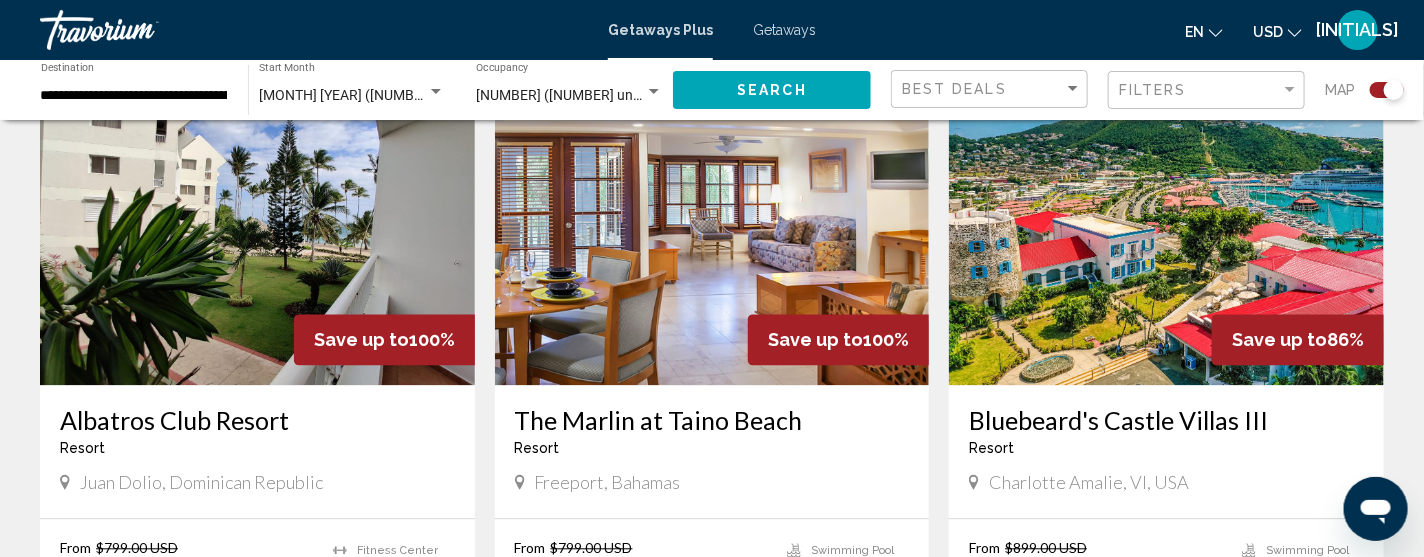 scroll, scrollTop: 1479, scrollLeft: 0, axis: vertical 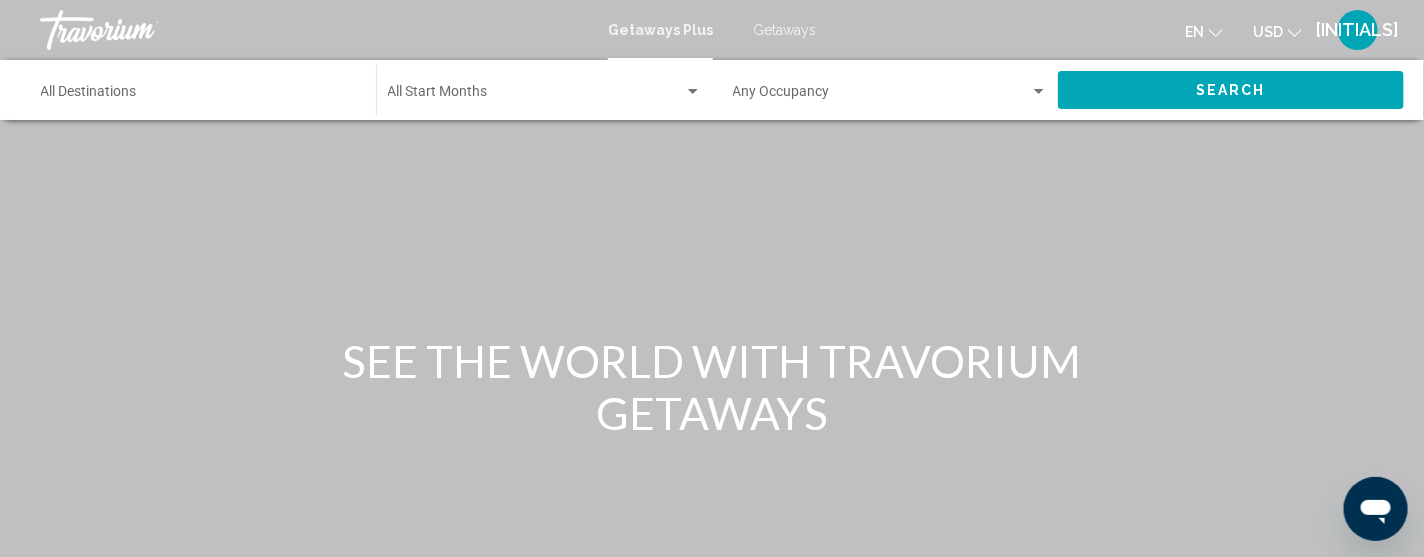 click at bounding box center (536, 96) 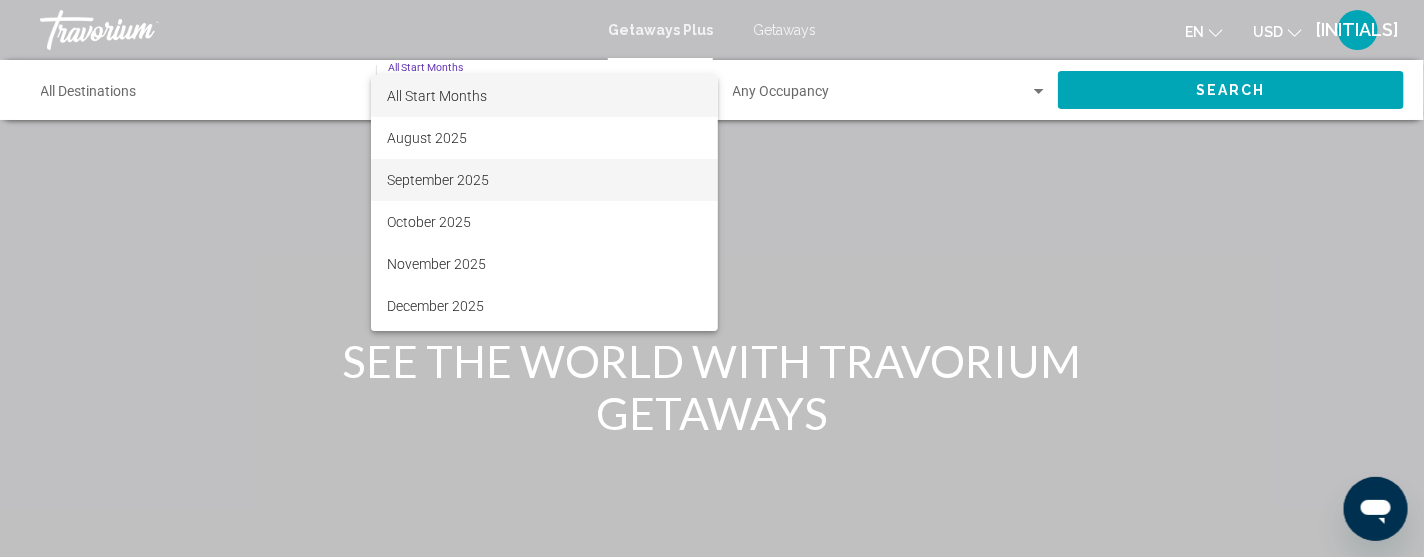 click on "September 2025" at bounding box center [544, 180] 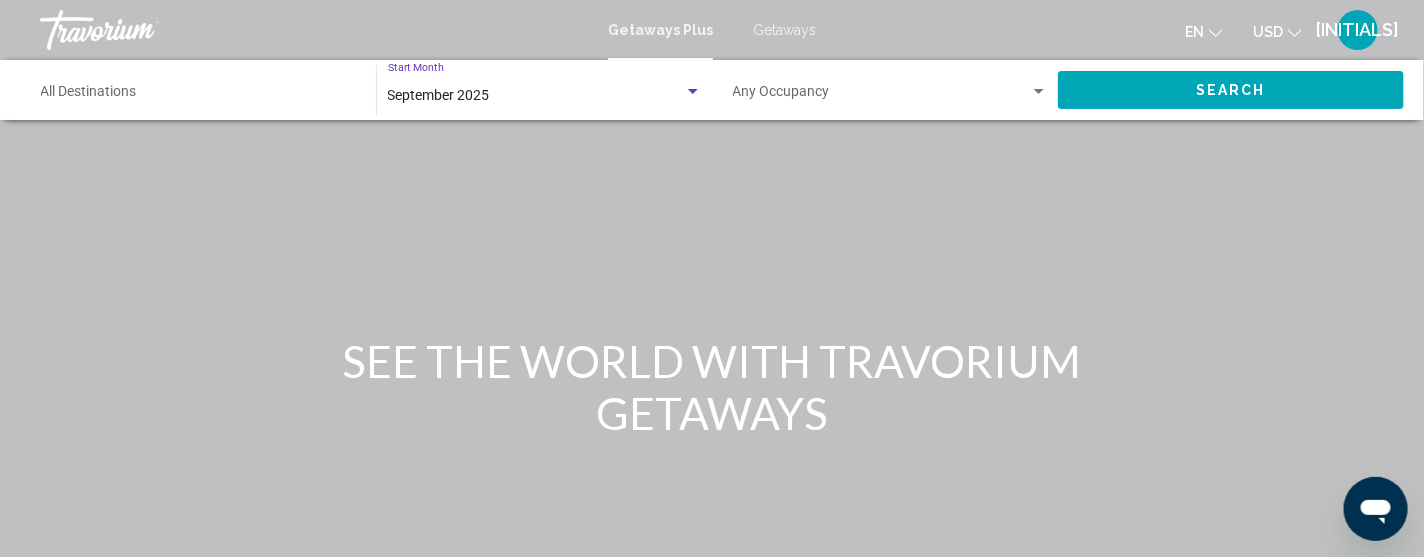 click at bounding box center [1039, 92] 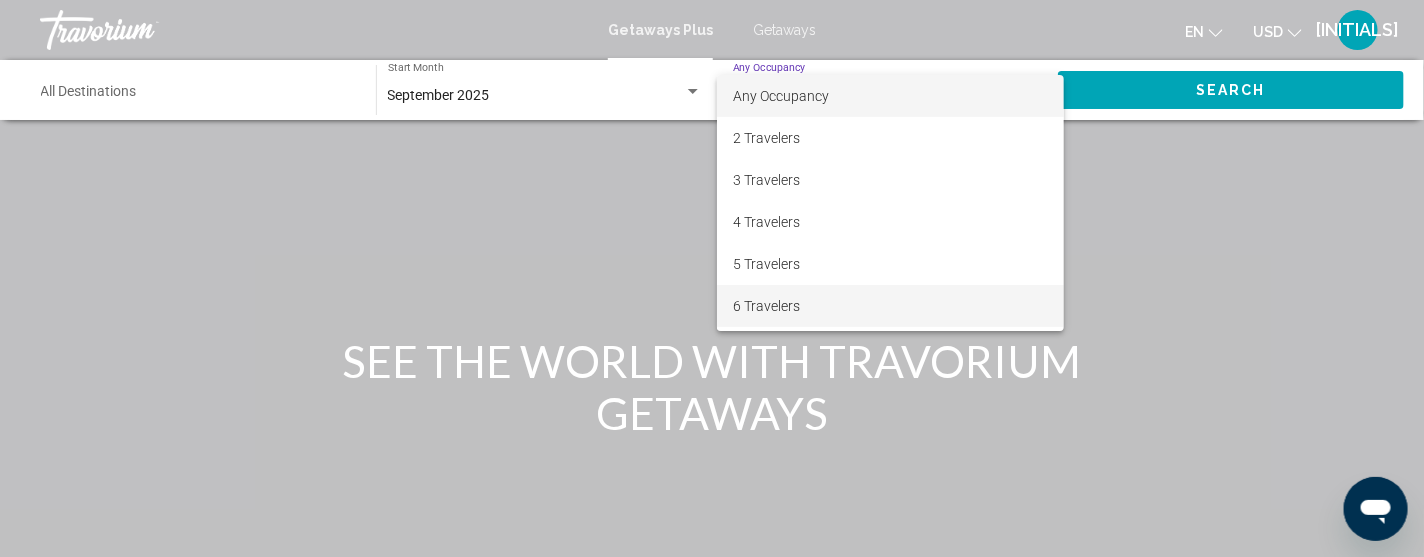 click on "6 Travelers" at bounding box center [890, 306] 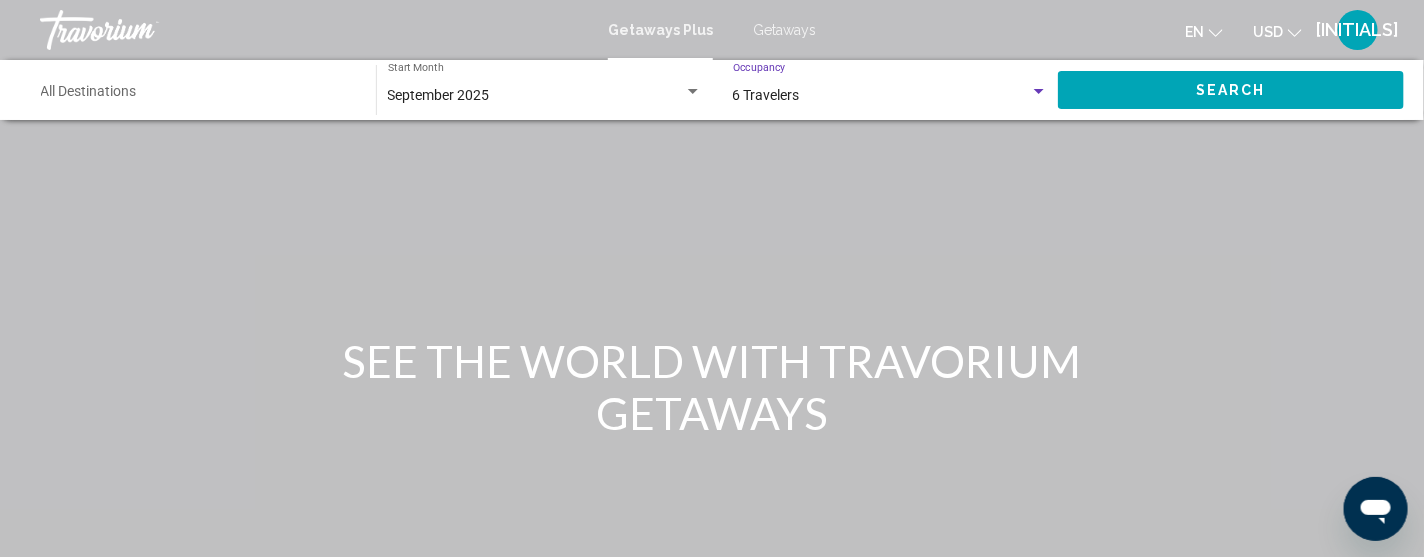 click on "Search" at bounding box center (1231, 89) 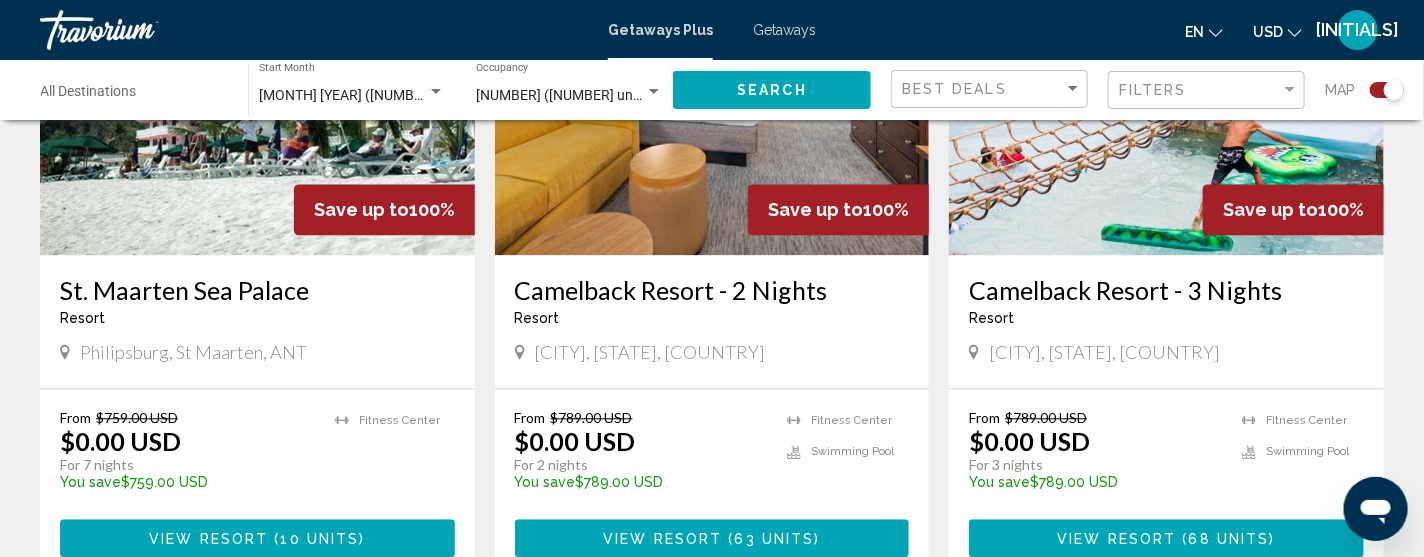 scroll, scrollTop: 1588, scrollLeft: 0, axis: vertical 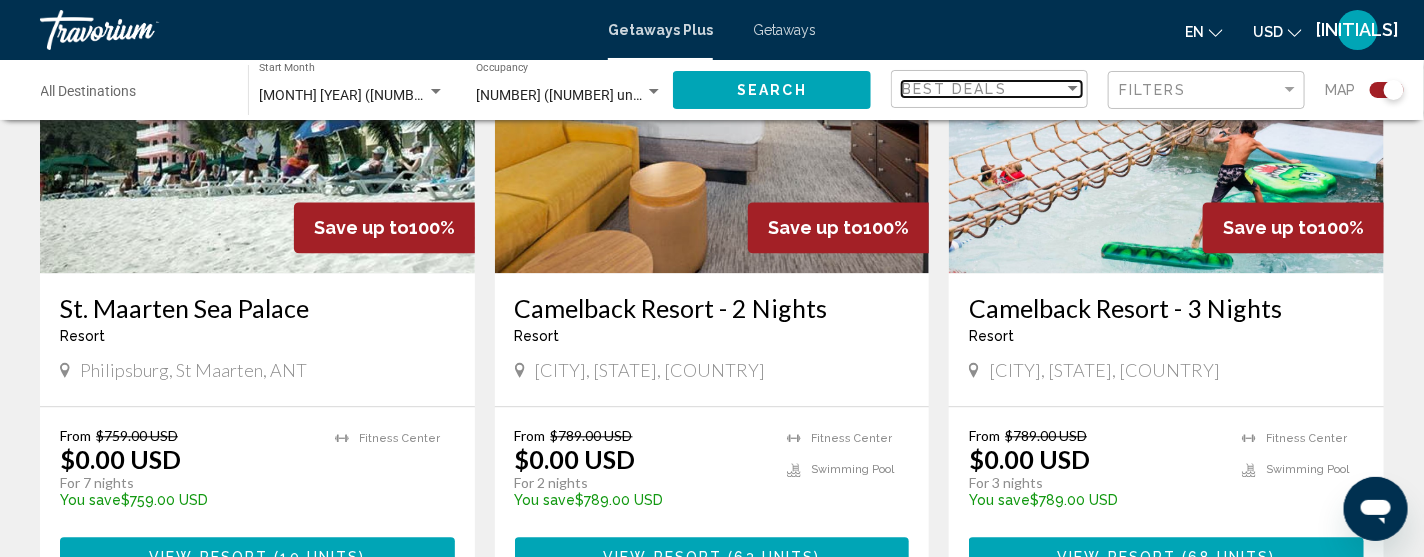 click at bounding box center [1073, 89] 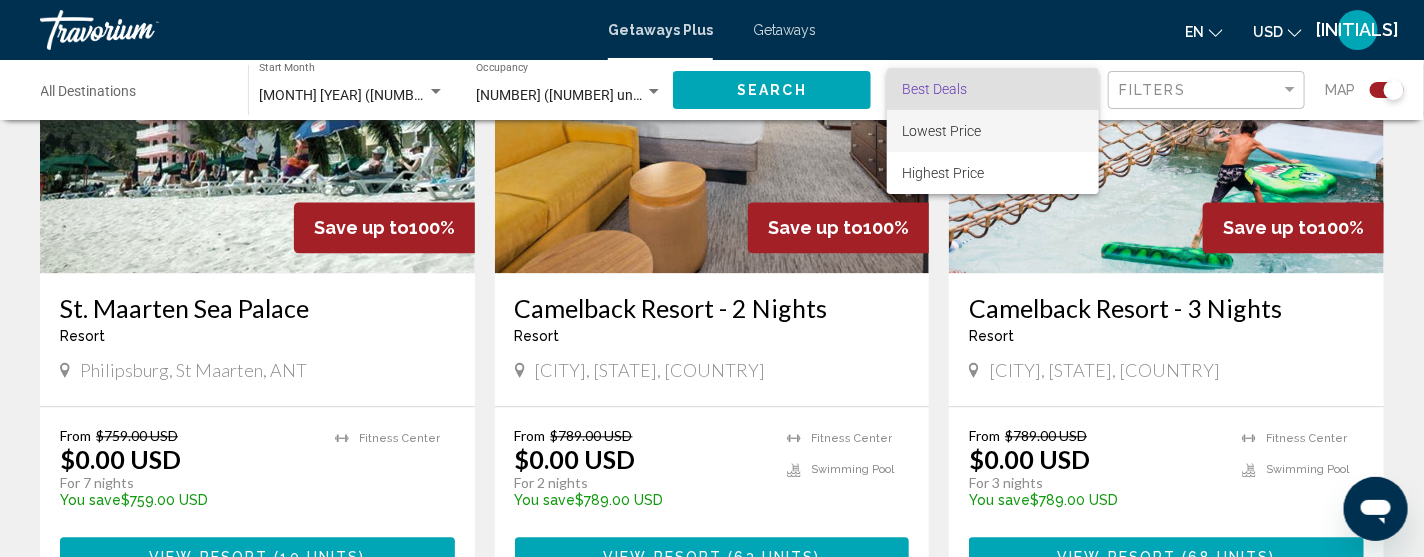 click on "Lowest Price" at bounding box center (942, 131) 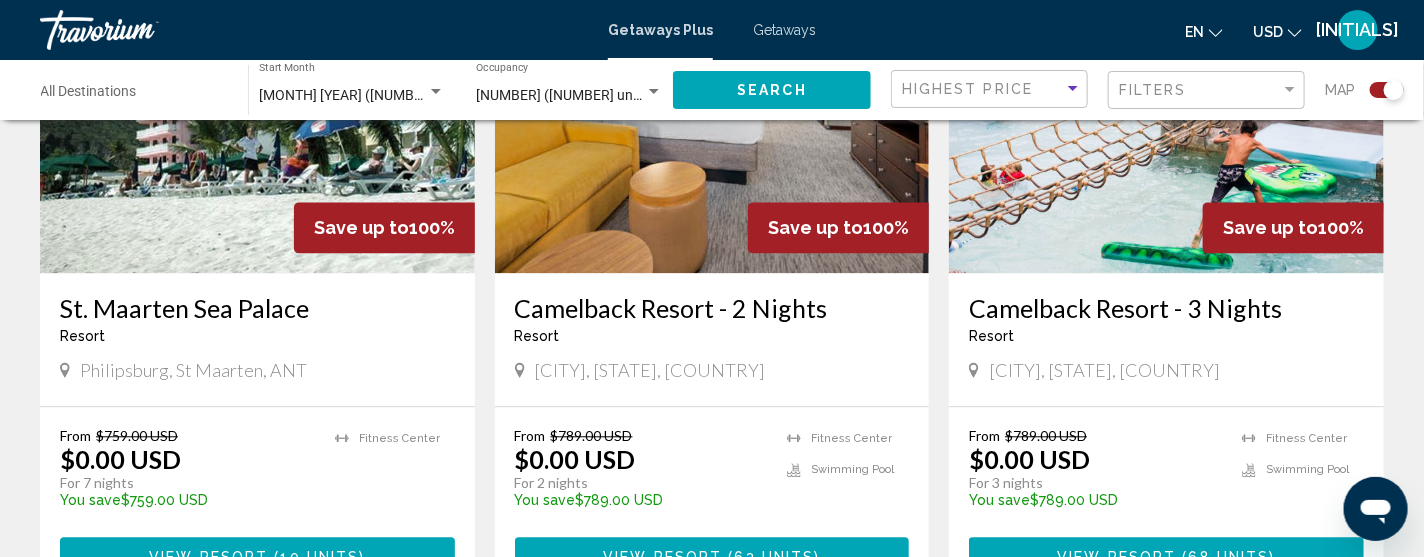 click on "← Move left → Move right ↑ Move up ↓ Move down + Zoom in - Zoom out Home Jump left by 75% End Jump right by 75% Page Up Jump up by 75% Page Down Jump down by 75% To activate drag with keyboard, press Alt + Enter. Once in keyboard drag state, use the arrow keys to move the marker. To complete the drag, press the Enter key. To cancel, press Escape. Keyboard shortcuts Map Data Map data ©[YEAR] Google, INEGI Map data ©[YEAR] Google, INEGI 1000 km  Click to toggle between metric and imperial units Terms Report a map error [NUMBER] Getaways Plus units available across [NUMBER] Resorts Save up to  100%   Golden Gramado Resort Laghetto  Resort  -  This is an adults only resort
[CITY], [STATE], [COUNTRY] From $[PRICE] [CURRENCY] $[PRICE] [CURRENCY] For [NUMBER] nights You save  $[PRICE] [CURRENCY]   temp
Fitness Center View Resort    ( [NUMBER] unit )  Save up to  100%   Diamond Bay Boutique Resort  Resort  -  This is an adults only resort From [NUMBER]" at bounding box center [712, 294] 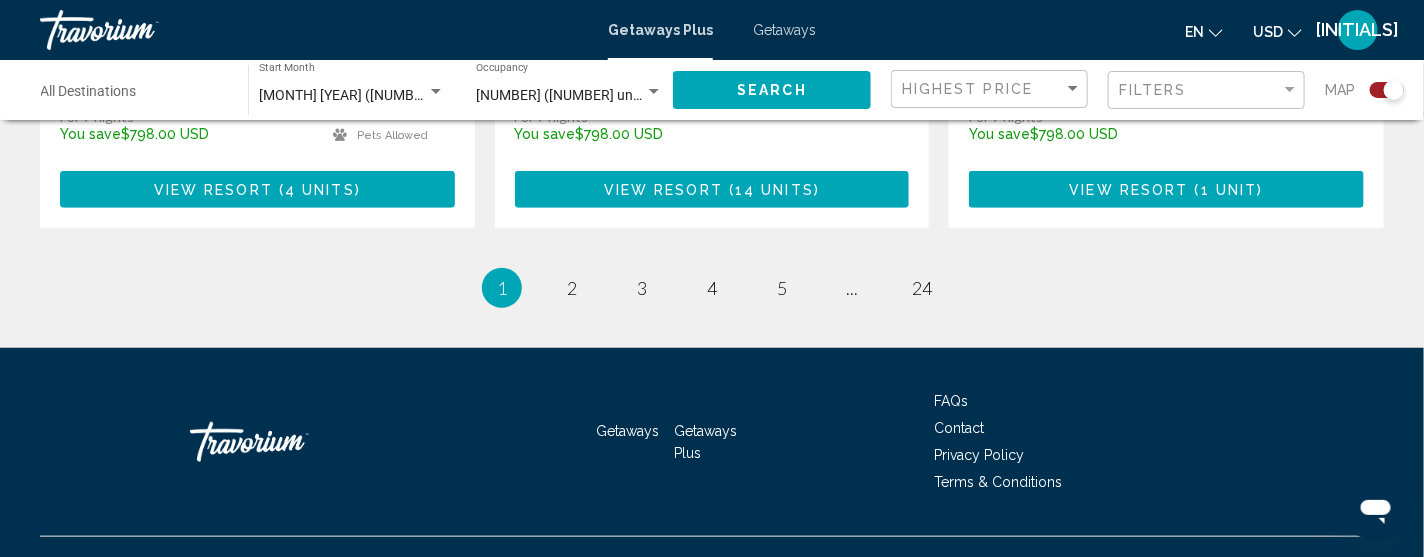 scroll, scrollTop: 3347, scrollLeft: 0, axis: vertical 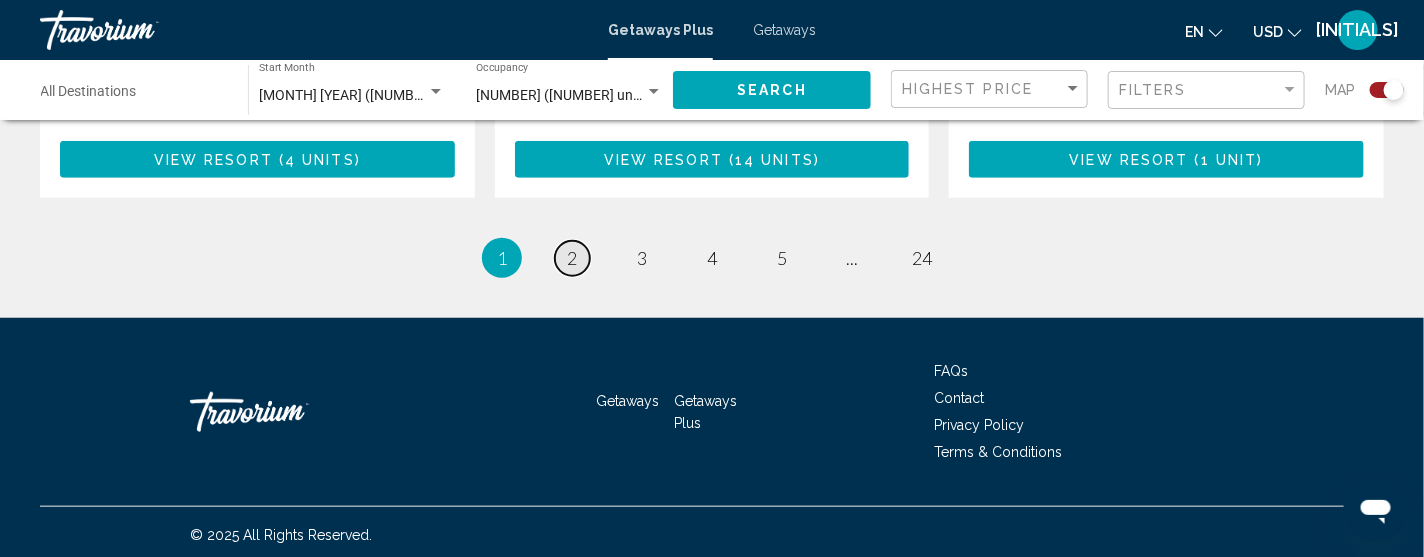 click on "2" at bounding box center [572, 258] 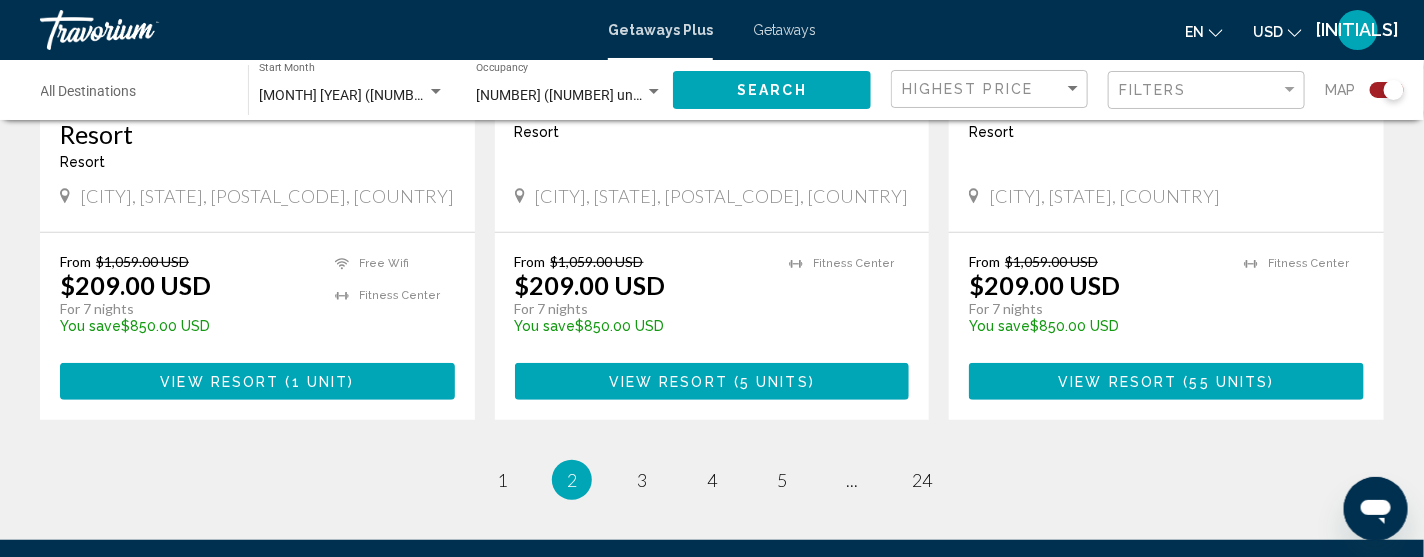 scroll, scrollTop: 3158, scrollLeft: 0, axis: vertical 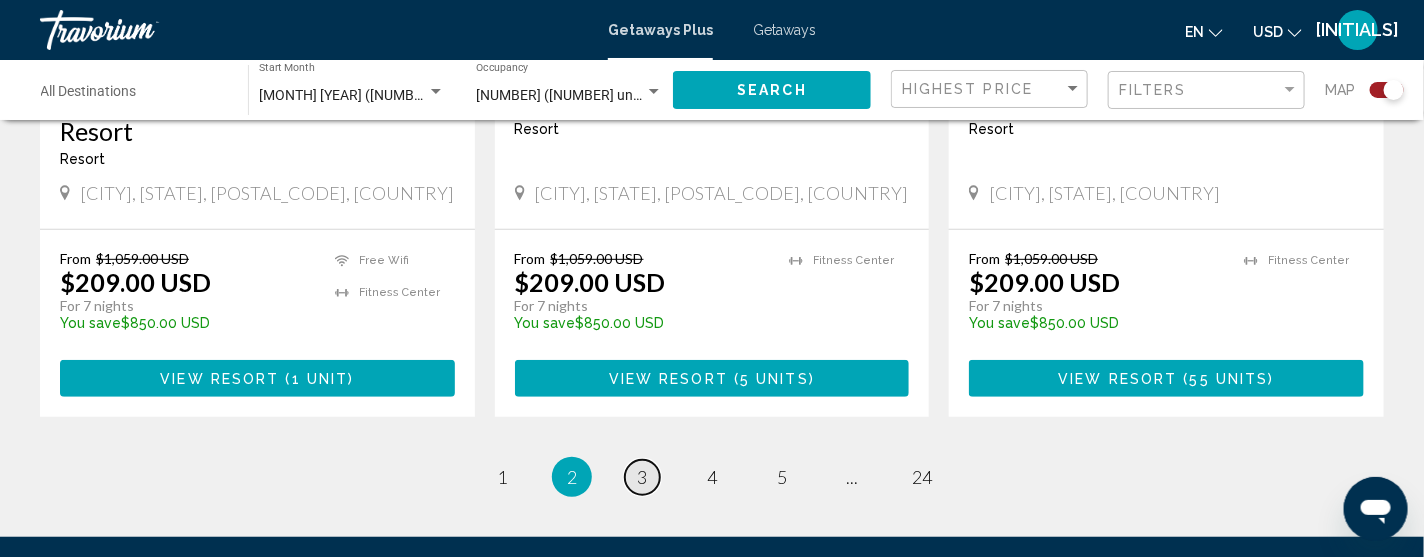 click on "3" at bounding box center [642, 477] 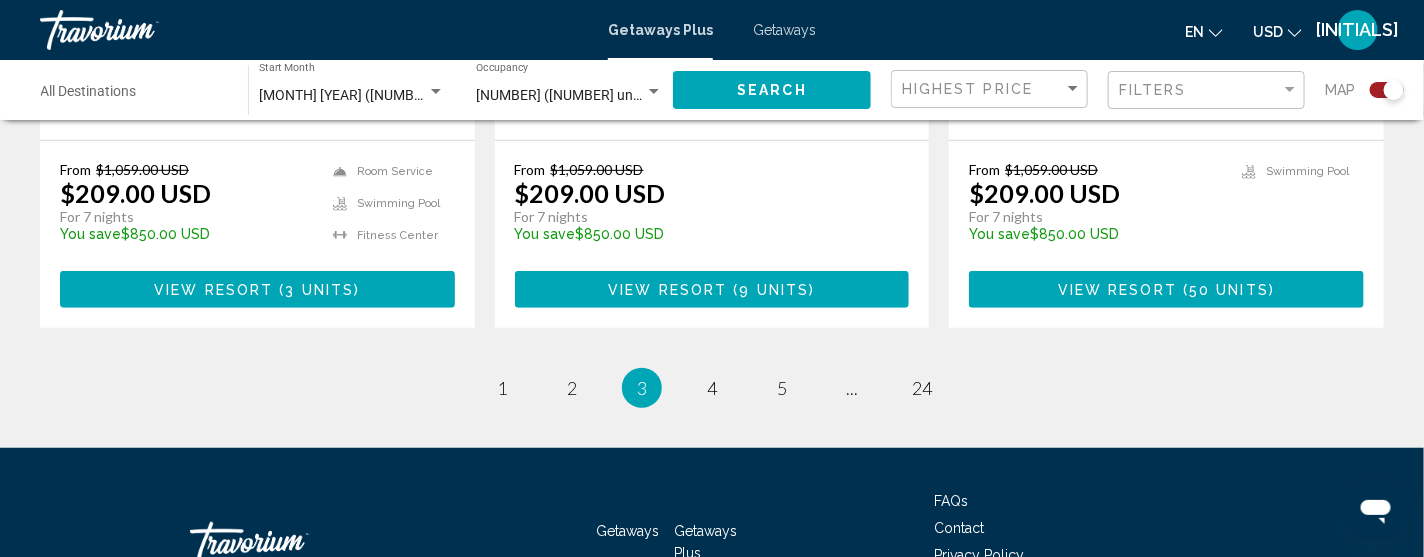 scroll, scrollTop: 3237, scrollLeft: 0, axis: vertical 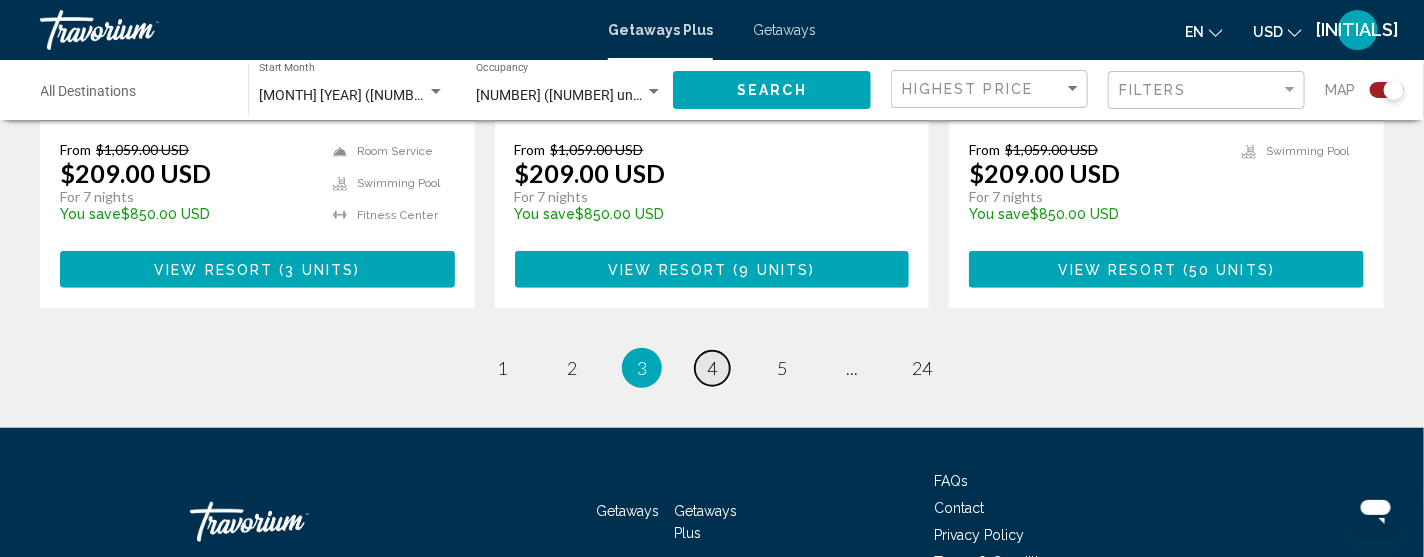 click on "4" at bounding box center (712, 368) 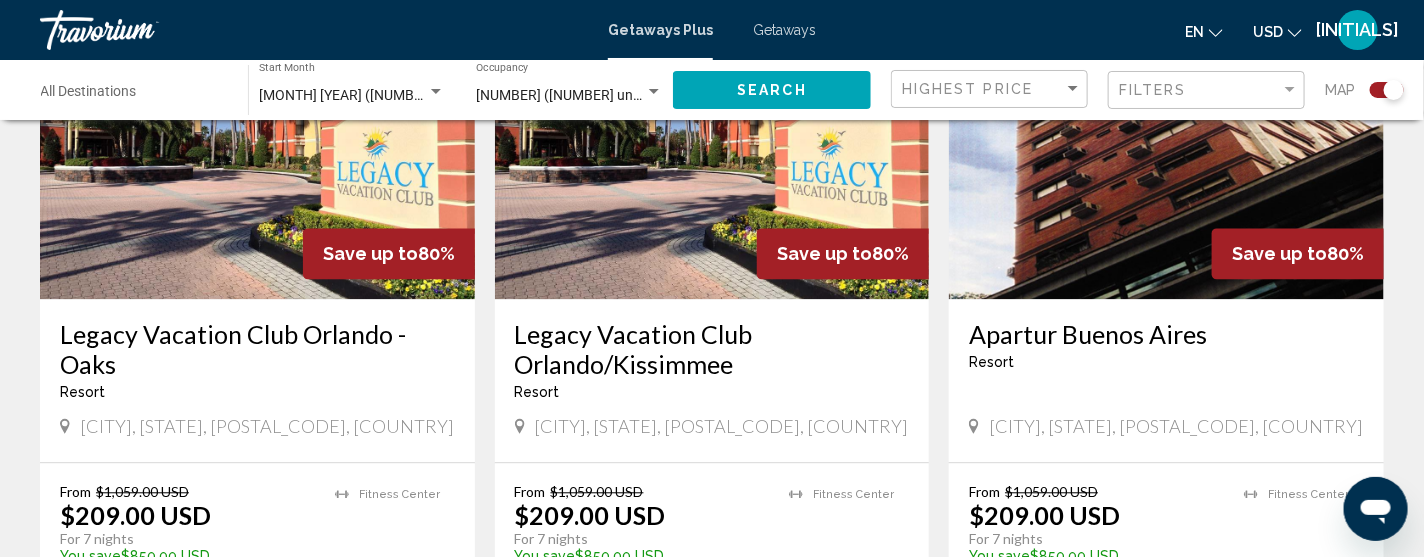 scroll, scrollTop: 1559, scrollLeft: 0, axis: vertical 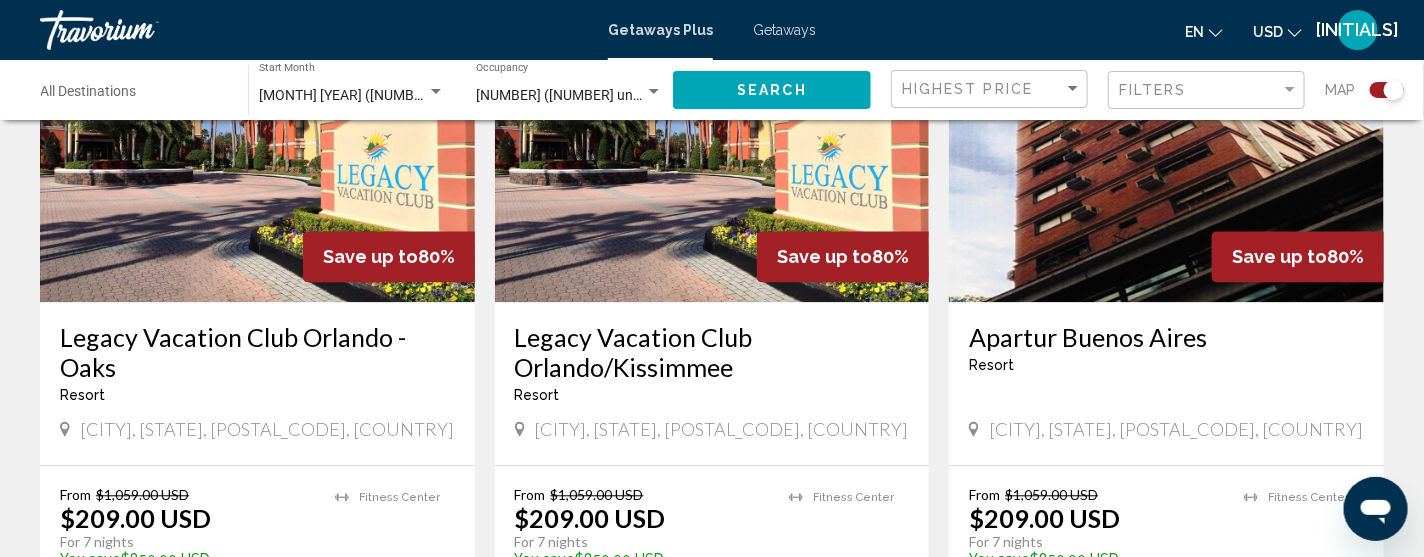 click on "Legacy Vacation Club Orlando/Kissimmee" at bounding box center [712, 352] 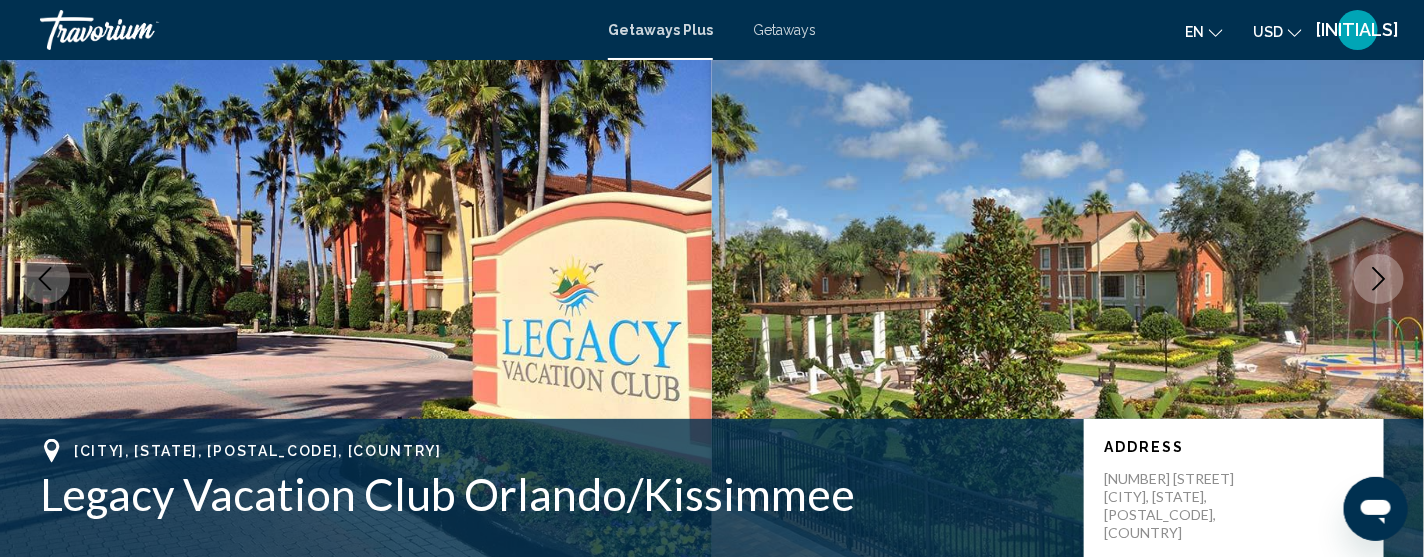 type 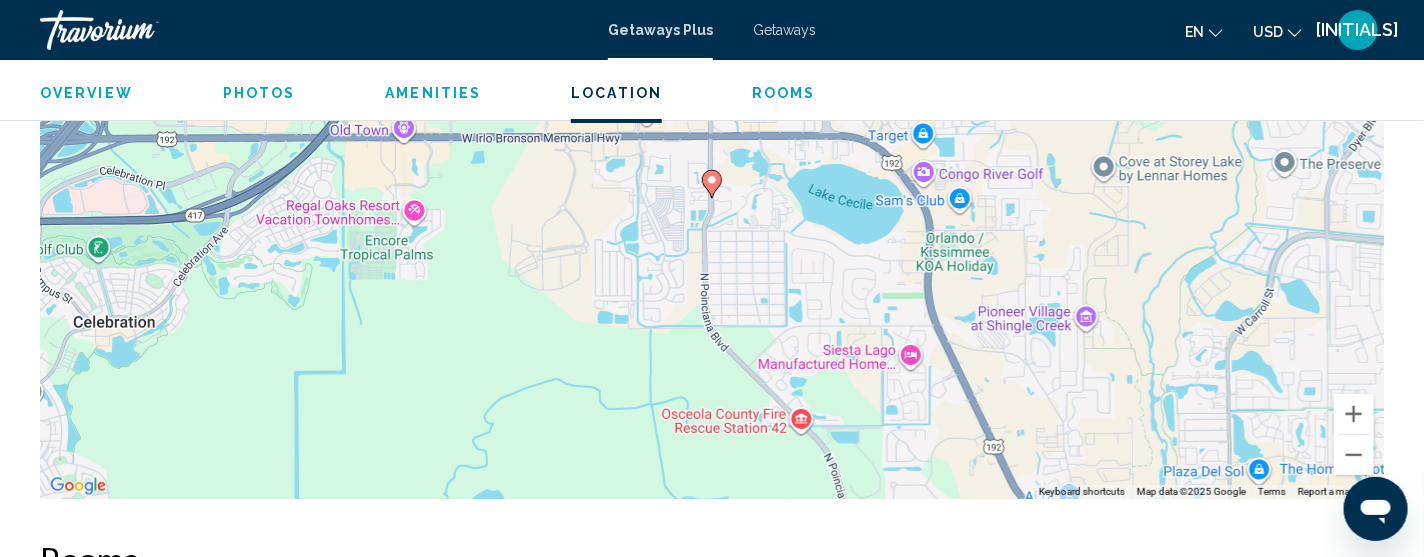 scroll, scrollTop: 2799, scrollLeft: 0, axis: vertical 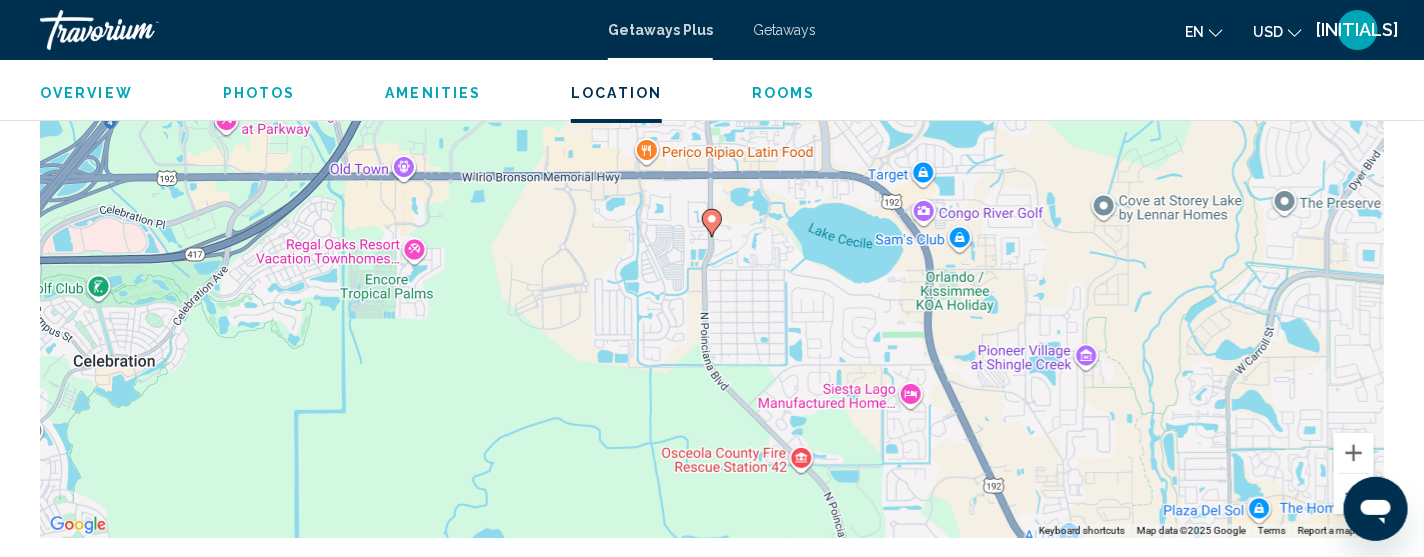 click on "Rooms" at bounding box center (784, 93) 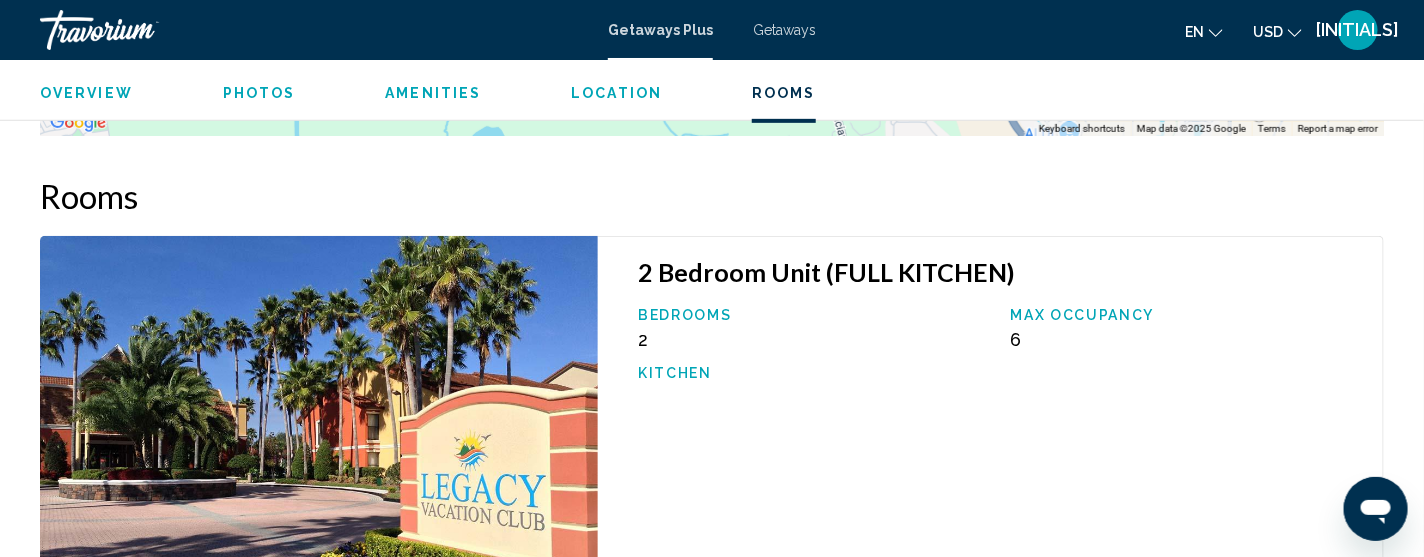 scroll, scrollTop: 3206, scrollLeft: 0, axis: vertical 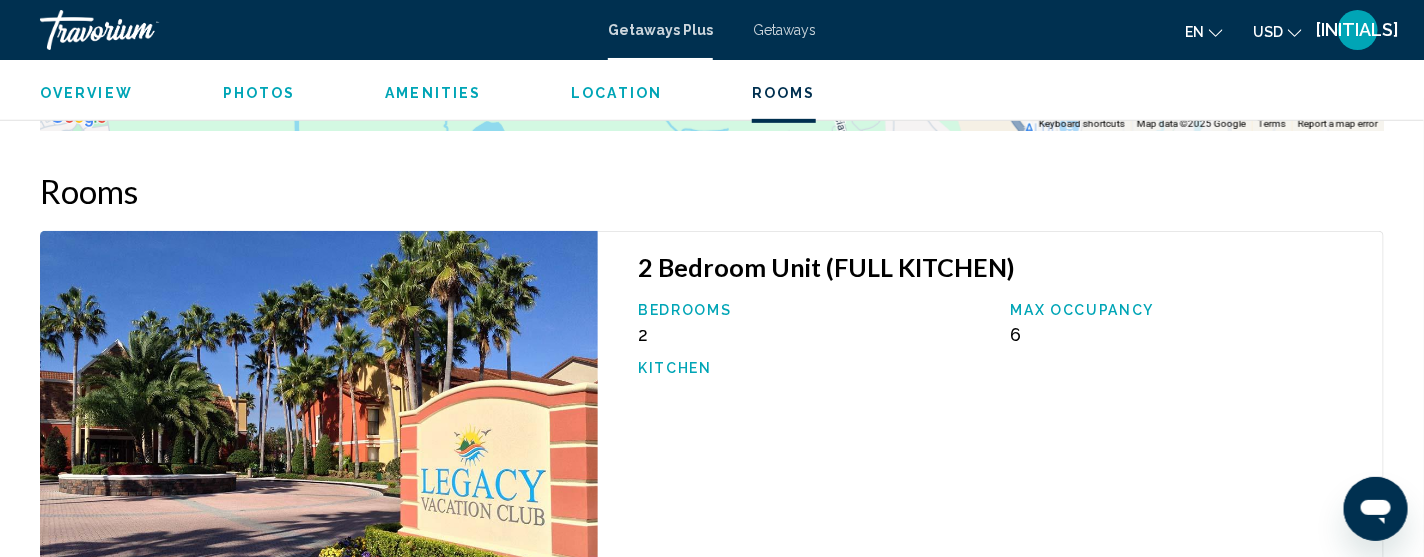 type 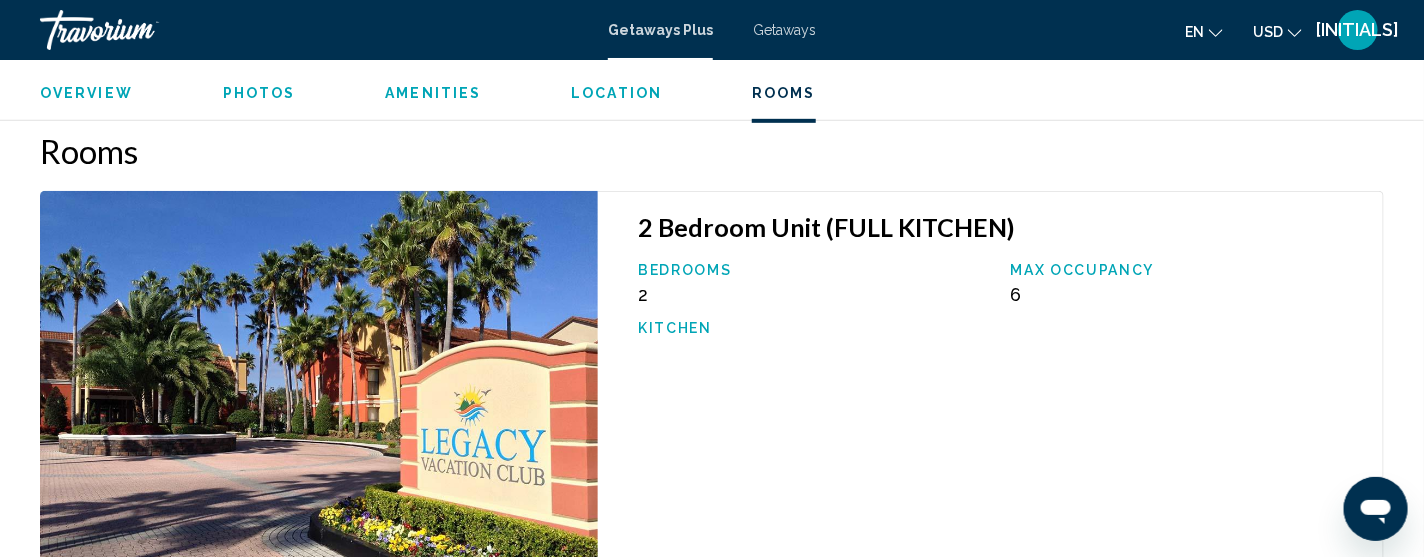 scroll, scrollTop: 3286, scrollLeft: 0, axis: vertical 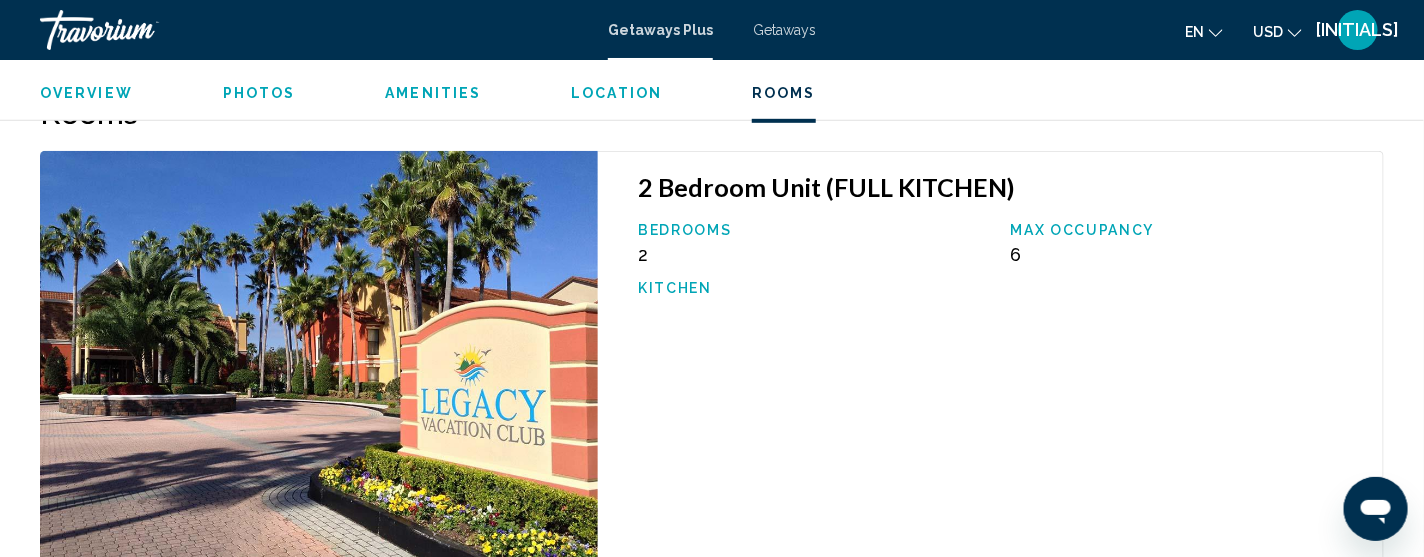 click on "Photos" at bounding box center (259, 93) 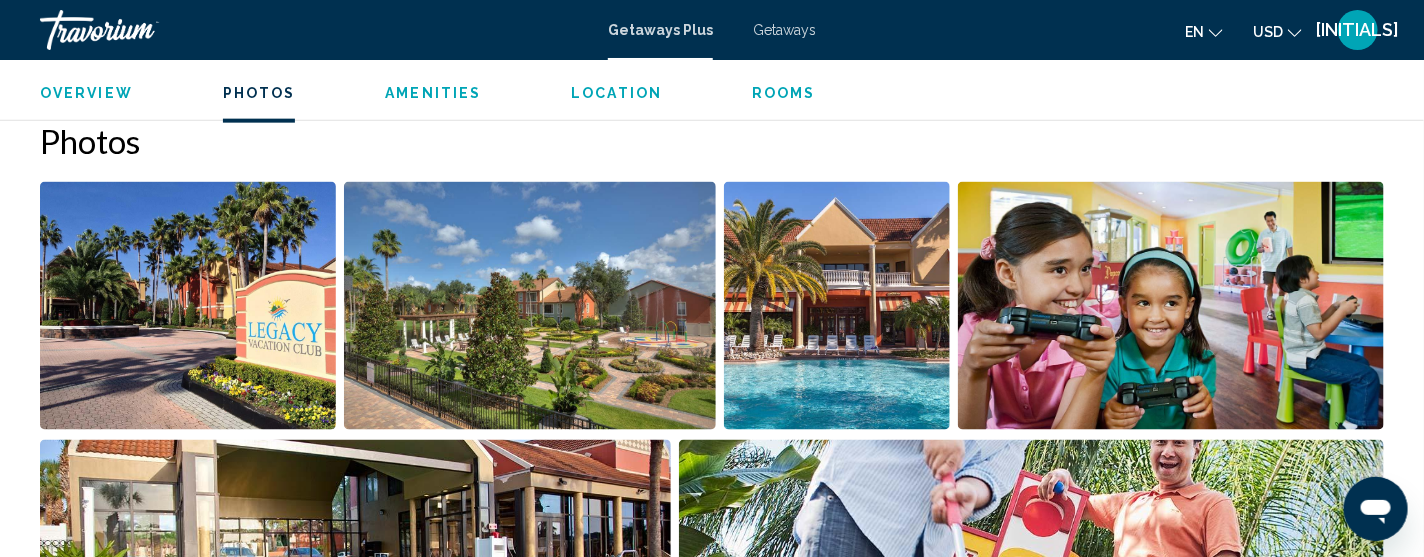 type 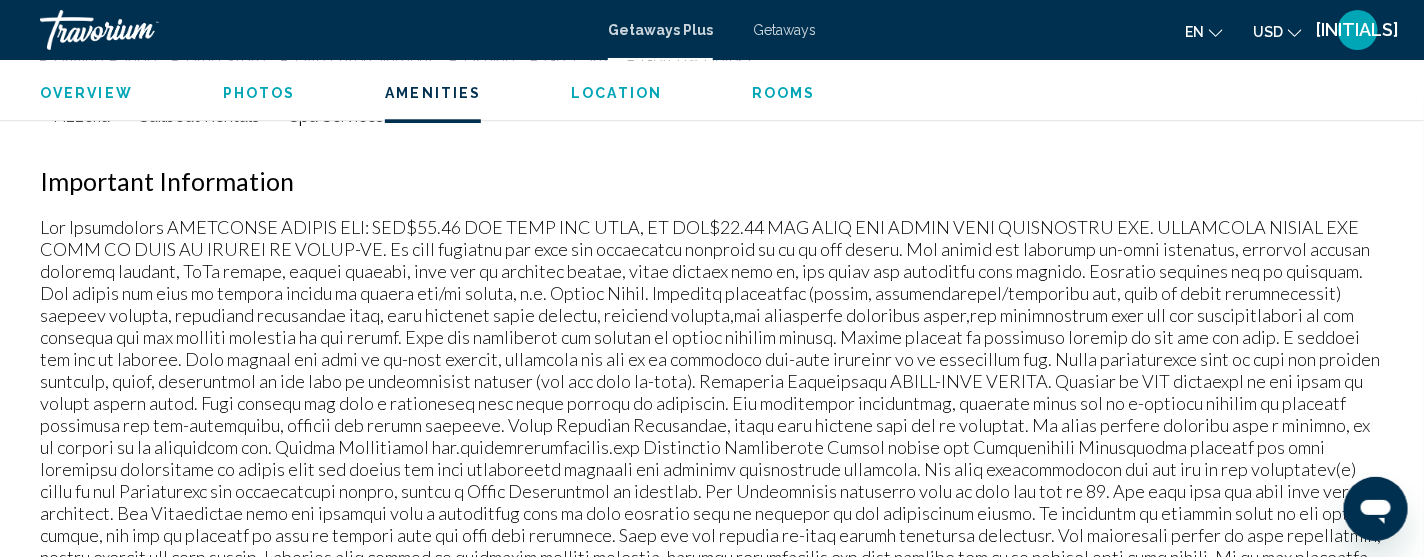 scroll, scrollTop: 1947, scrollLeft: 0, axis: vertical 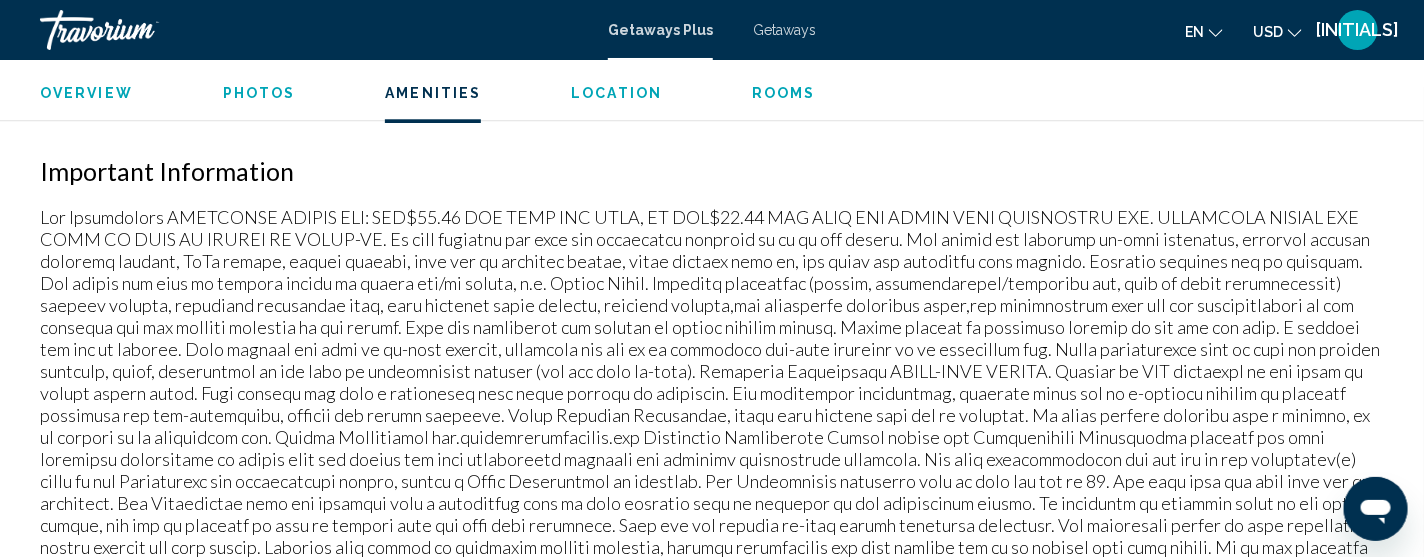 click on "Overview" at bounding box center (86, 93) 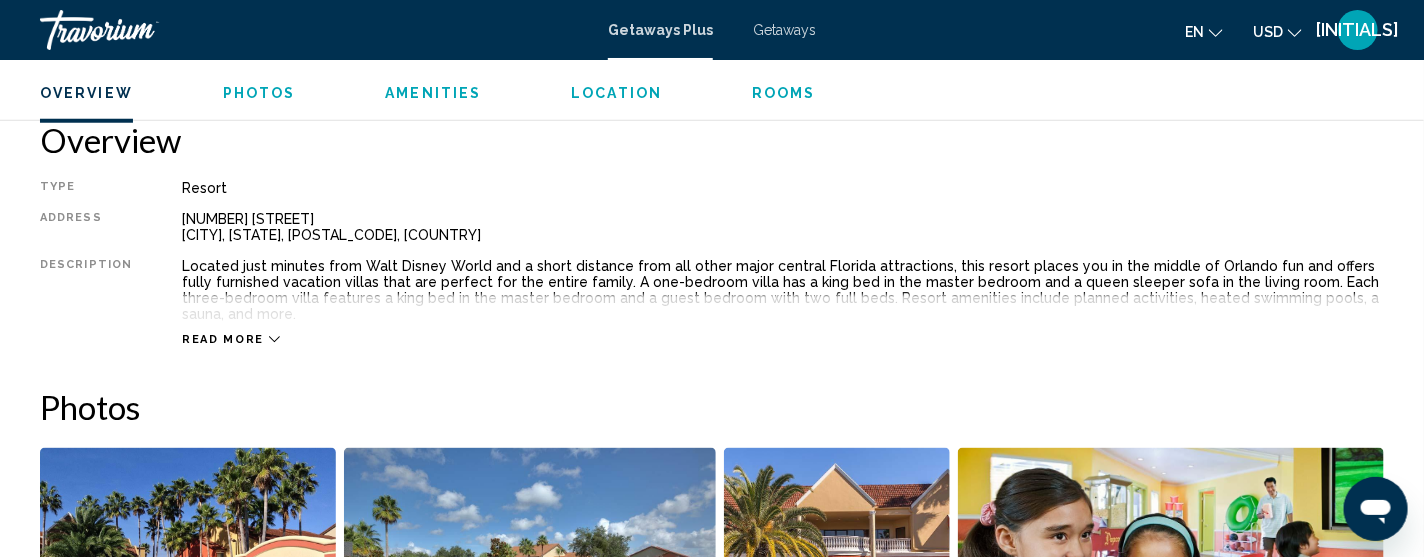 type 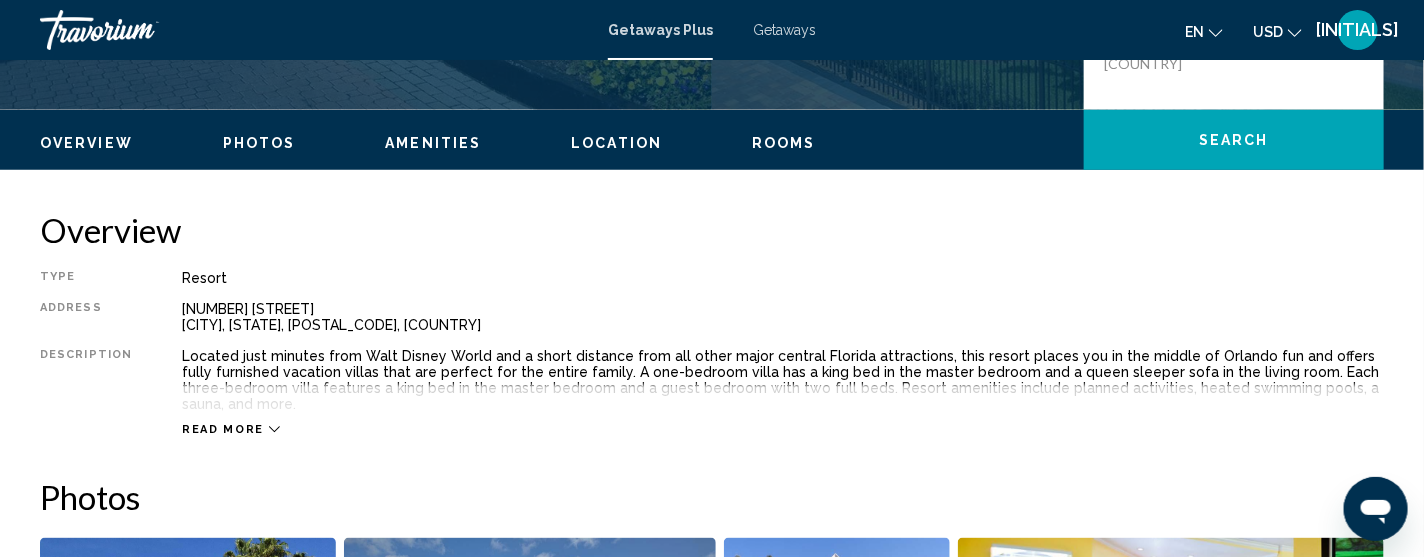 scroll, scrollTop: 521, scrollLeft: 0, axis: vertical 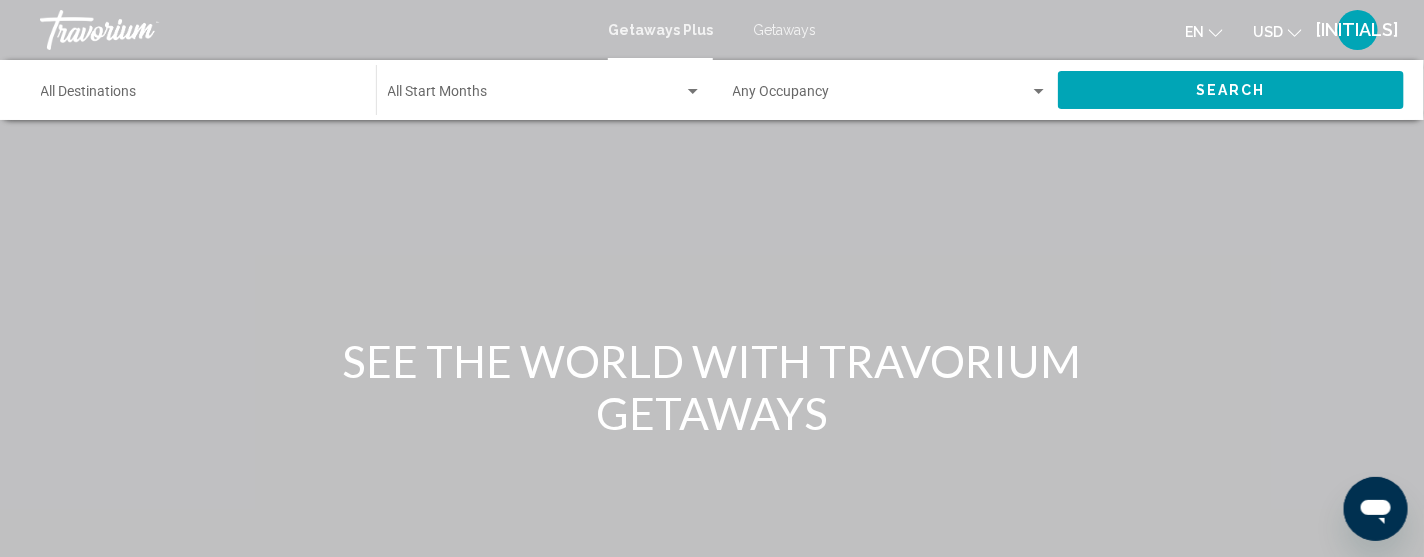 click on "Getaways" at bounding box center (784, 30) 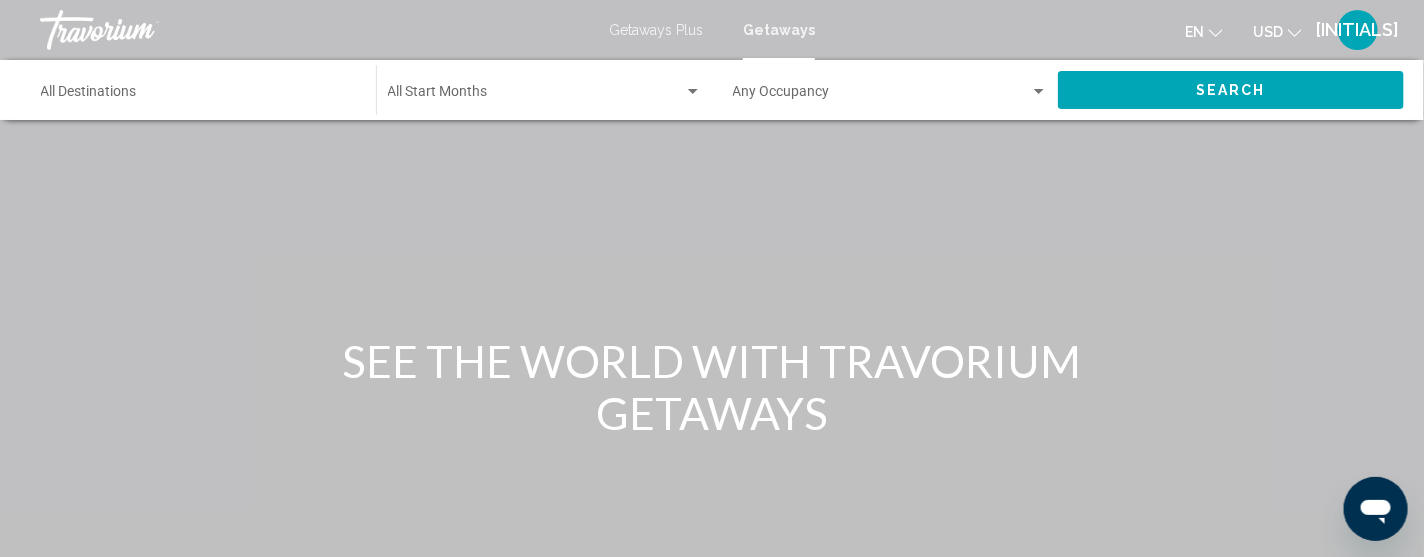 click on "Destination All Destinations" at bounding box center (198, 96) 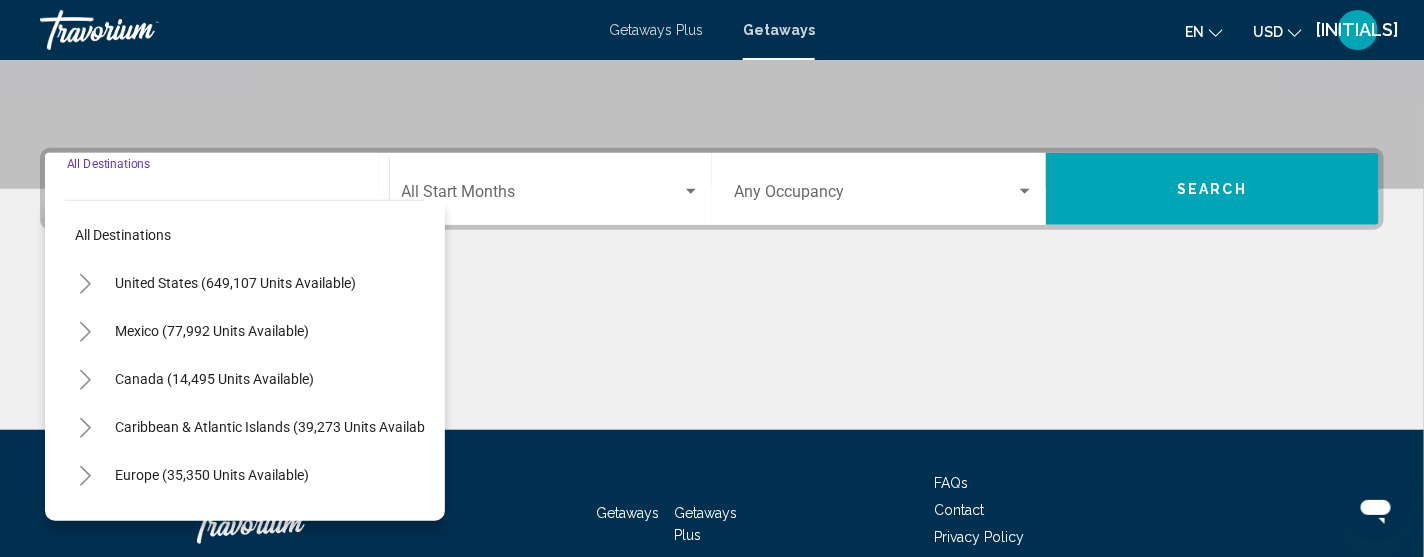 scroll, scrollTop: 439, scrollLeft: 0, axis: vertical 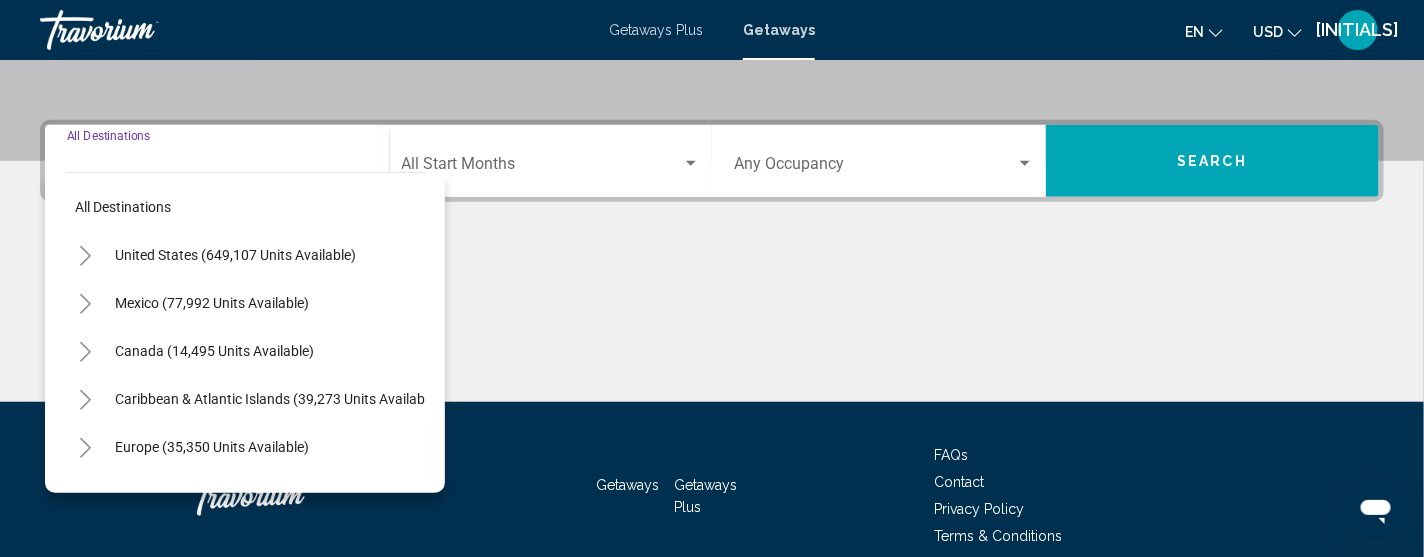 click on "All destinations
United States ([NUMBER] units available)
Mexico ([NUMBER] units available)
Canada ([NUMBER] units available)
Caribbean & Atlantic Islands ([NUMBER] units available)
Europe ([NUMBER] units available)
Australia ([NUMBER] units available)
South Pacific and Oceania ([NUMBER] units available)
South America ([NUMBER] units available)
Central America ([NUMBER] units available)
Asia ([NUMBER] units available)
Africa ([NUMBER] units available)
Middle East ([NUMBER] units available)" at bounding box center [245, 332] 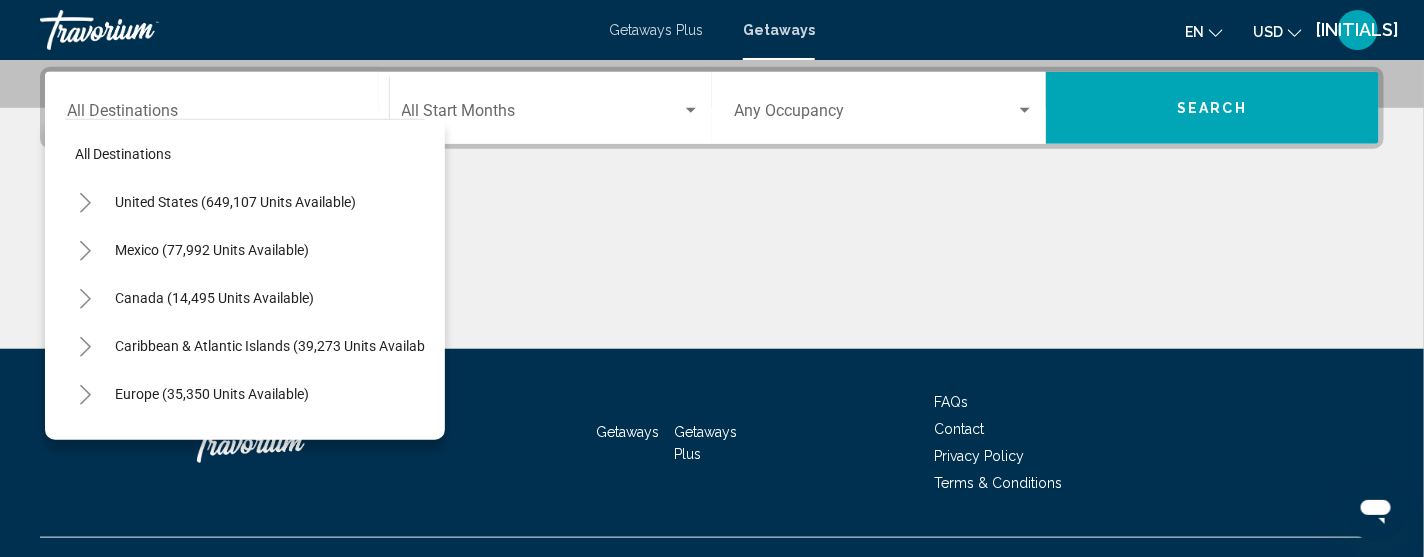 scroll, scrollTop: 493, scrollLeft: 0, axis: vertical 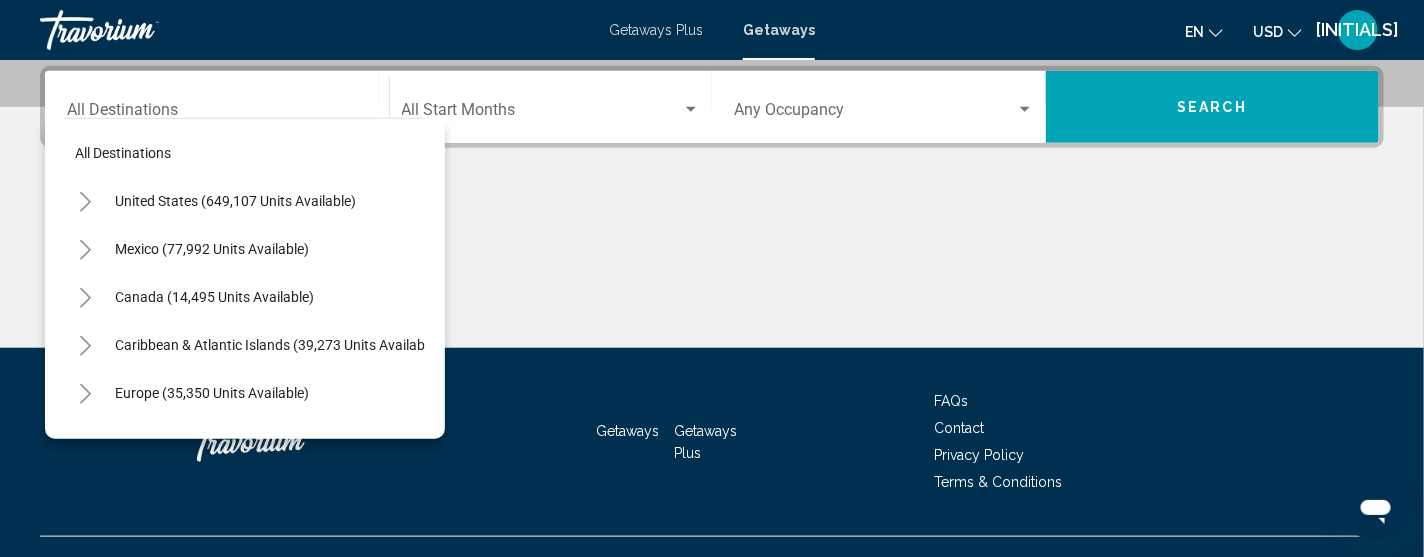click on "All destinations
United States ([NUMBER] units available)
Mexico ([NUMBER] units available)
Canada ([NUMBER] units available)
Caribbean & Atlantic Islands ([NUMBER] units available)
Europe ([NUMBER] units available)
Australia ([NUMBER] units available)
South Pacific and Oceania ([NUMBER] units available)
South America ([NUMBER] units available)
Central America ([NUMBER] units available)
Asia ([NUMBER] units available)
Africa ([NUMBER] units available)
Middle East ([NUMBER] units available)" at bounding box center (245, 278) 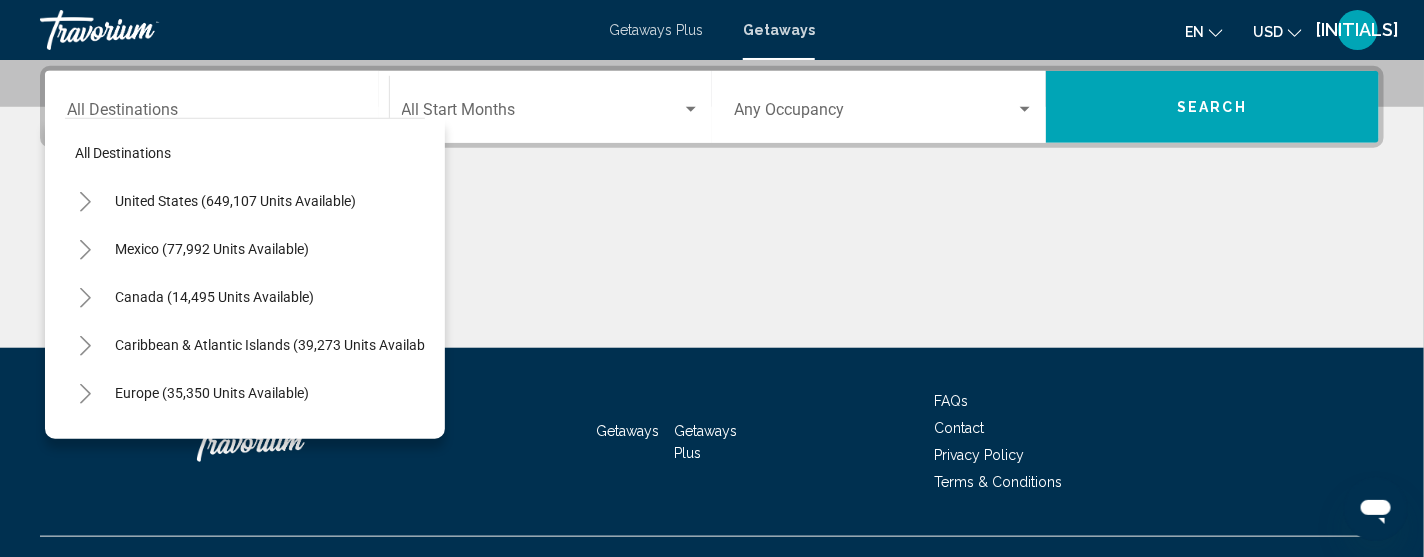drag, startPoint x: 420, startPoint y: 213, endPoint x: 419, endPoint y: 337, distance: 124.004036 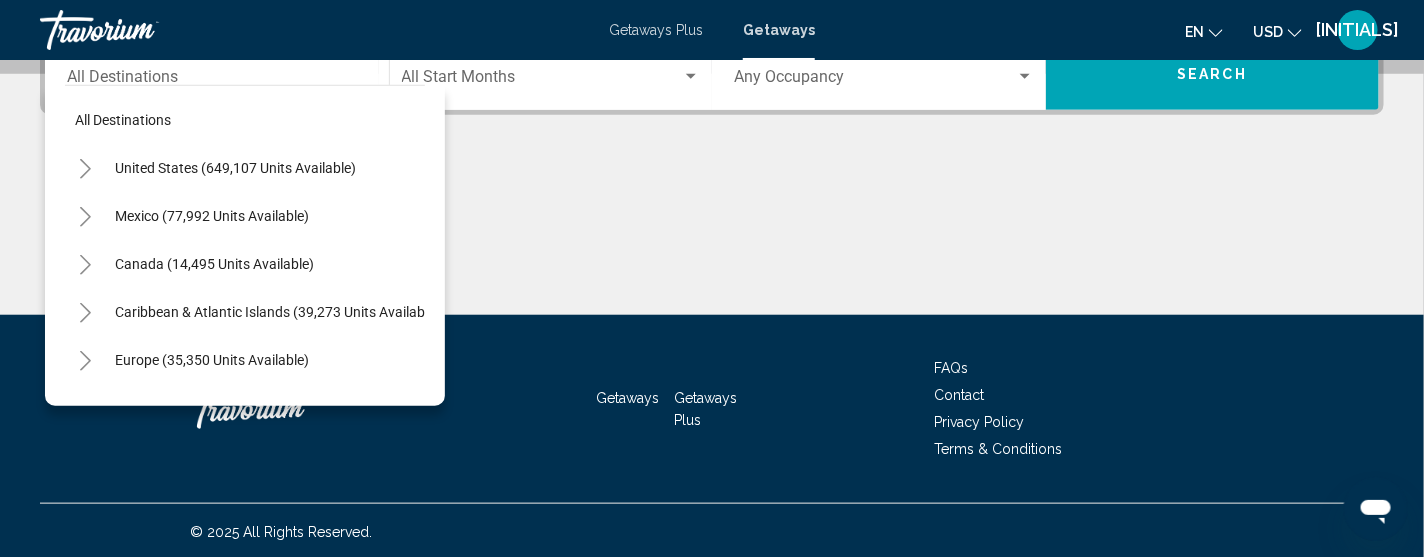 scroll, scrollTop: 528, scrollLeft: 0, axis: vertical 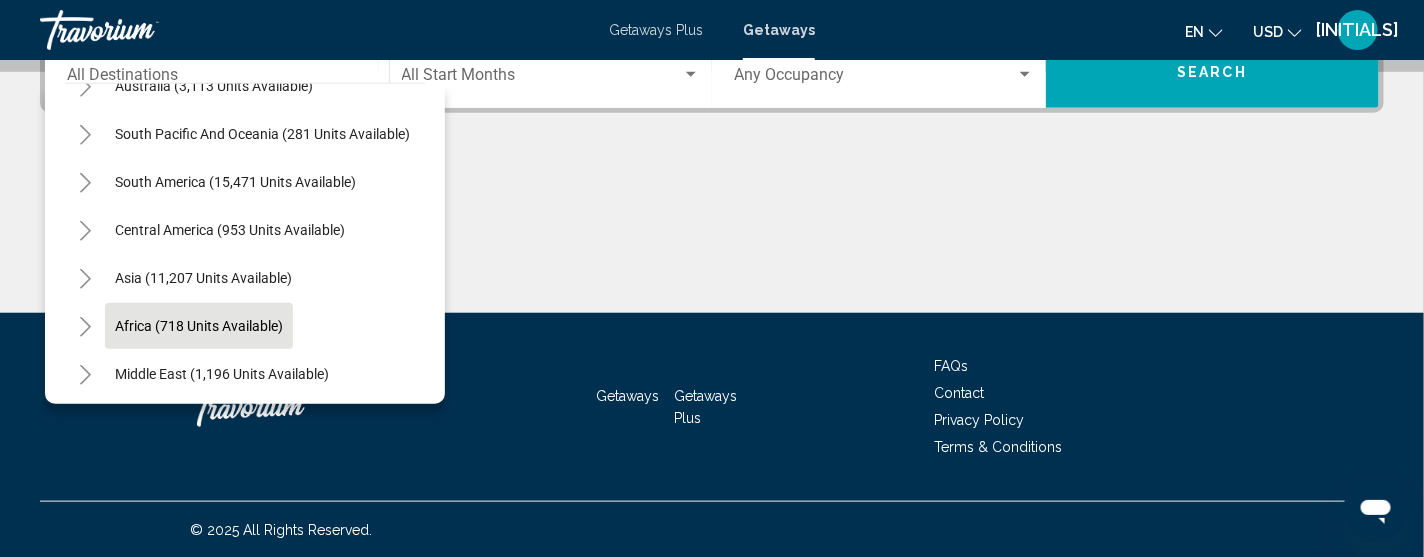 click on "Africa (718 units available)" at bounding box center [222, 374] 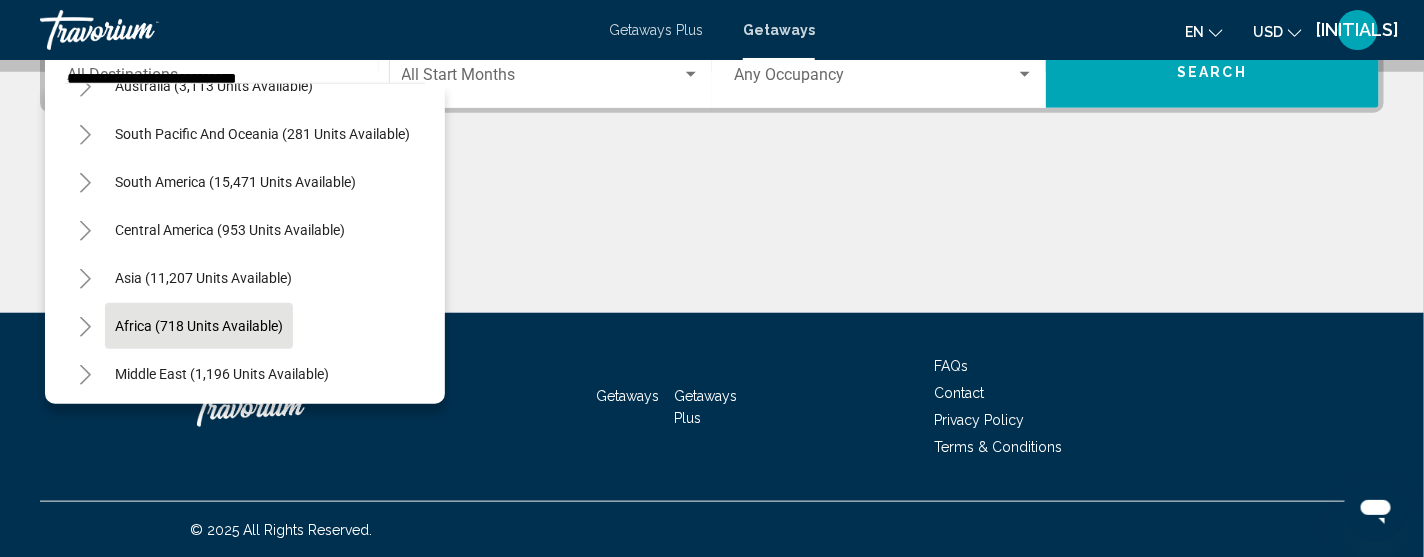 scroll, scrollTop: 493, scrollLeft: 0, axis: vertical 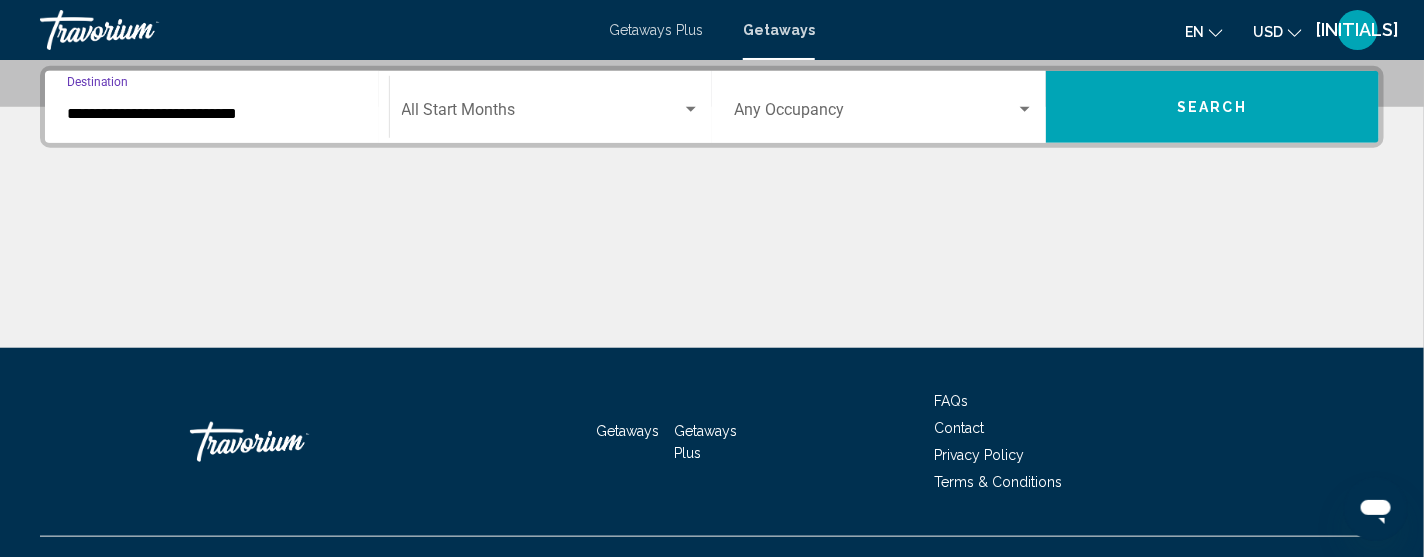 click at bounding box center (691, 110) 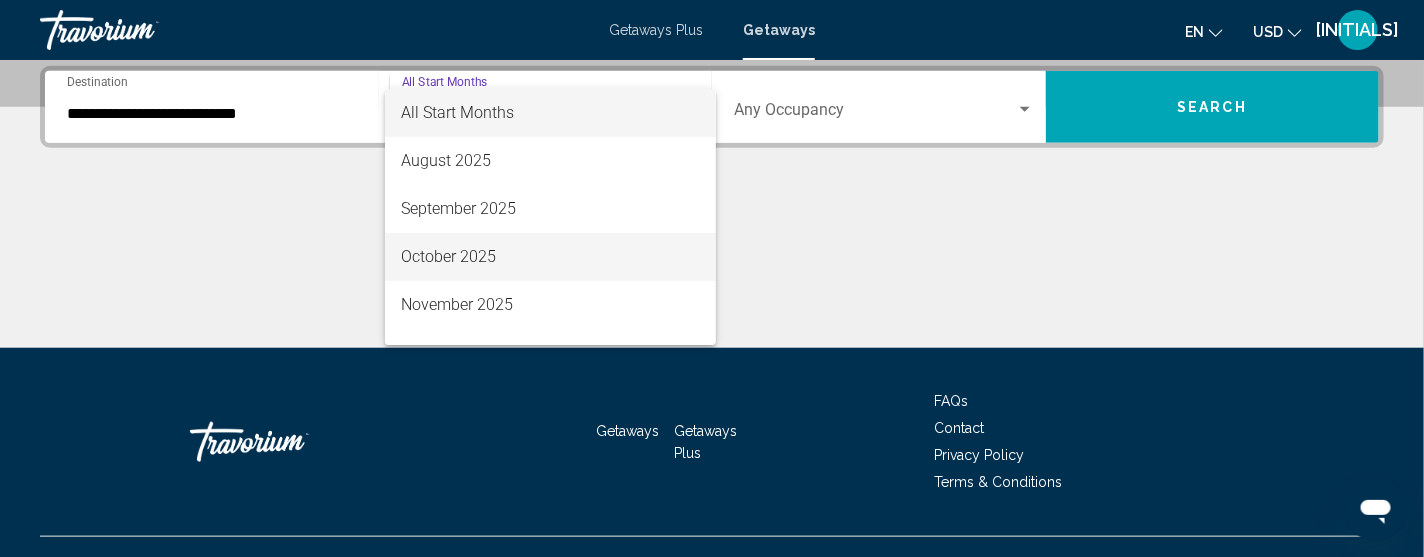 click on "October 2025" at bounding box center [550, 257] 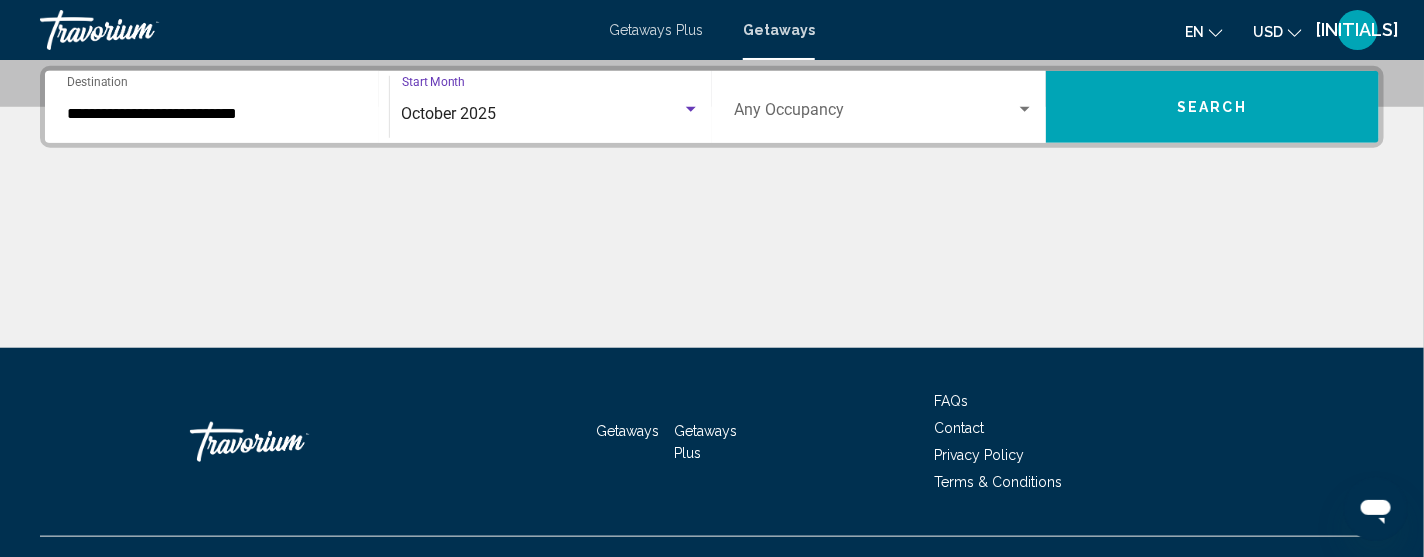 click at bounding box center [1025, 110] 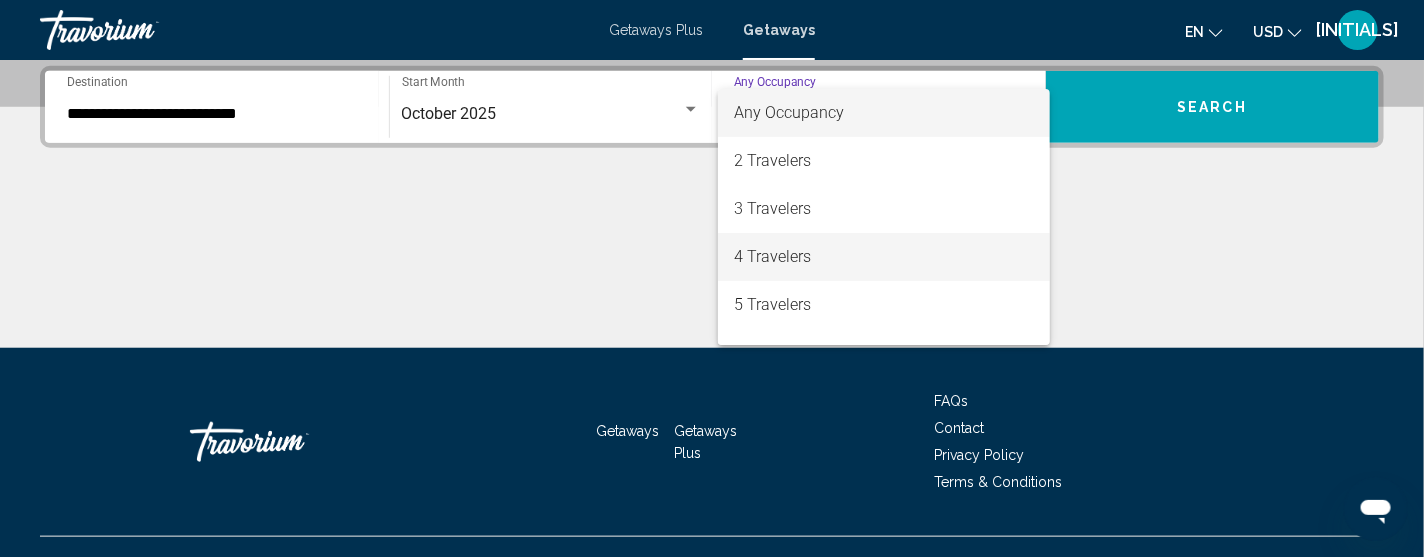 click on "4 Travelers" at bounding box center (884, 257) 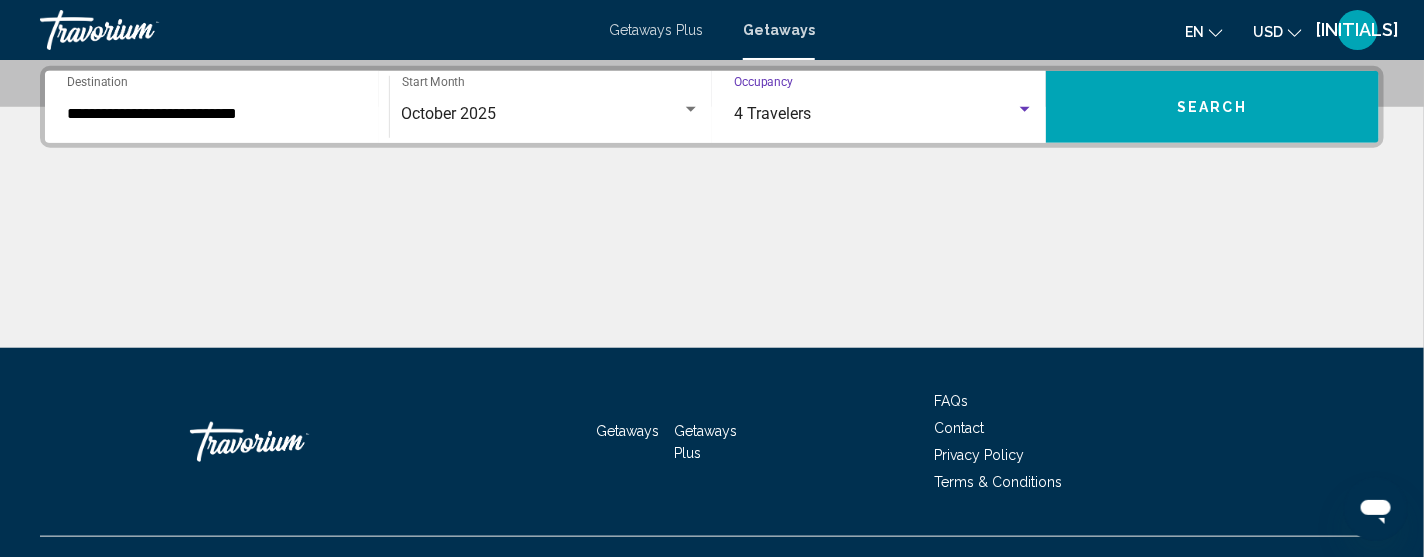 click on "Search" at bounding box center (1213, 107) 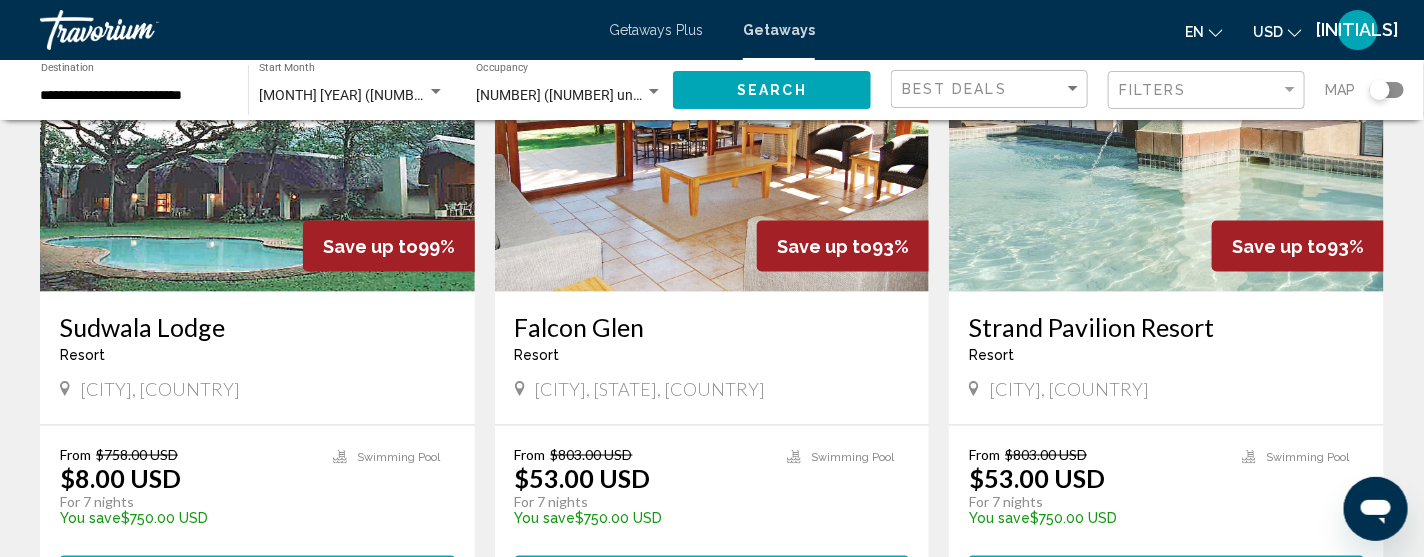 scroll, scrollTop: 879, scrollLeft: 0, axis: vertical 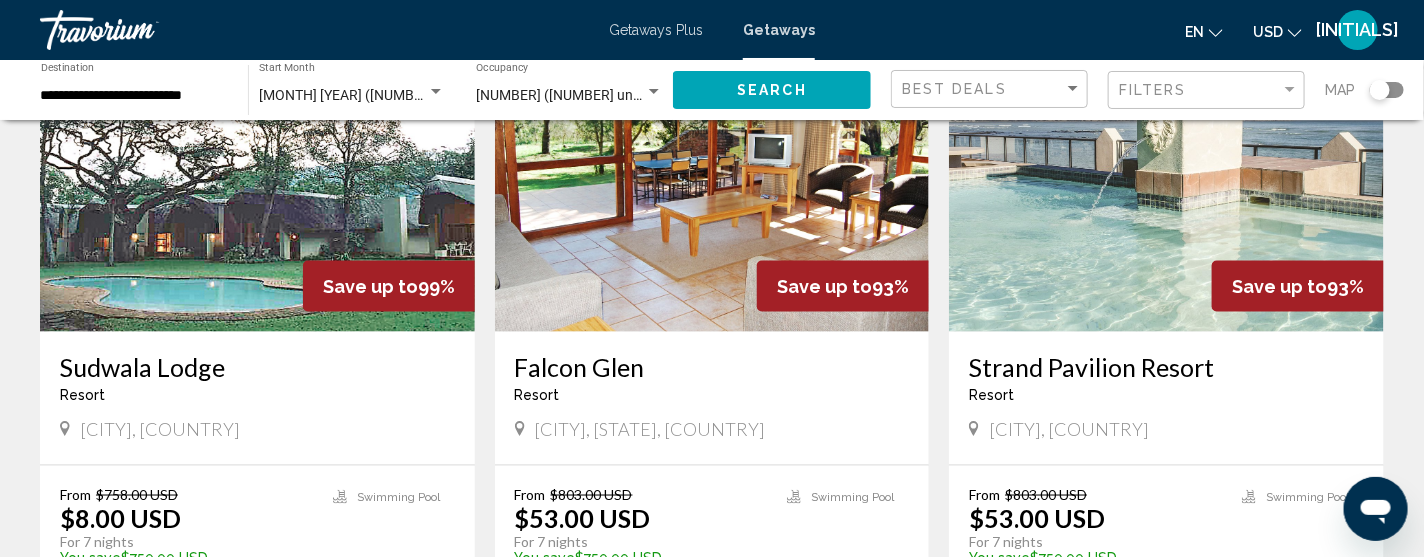 click at bounding box center (1166, 172) 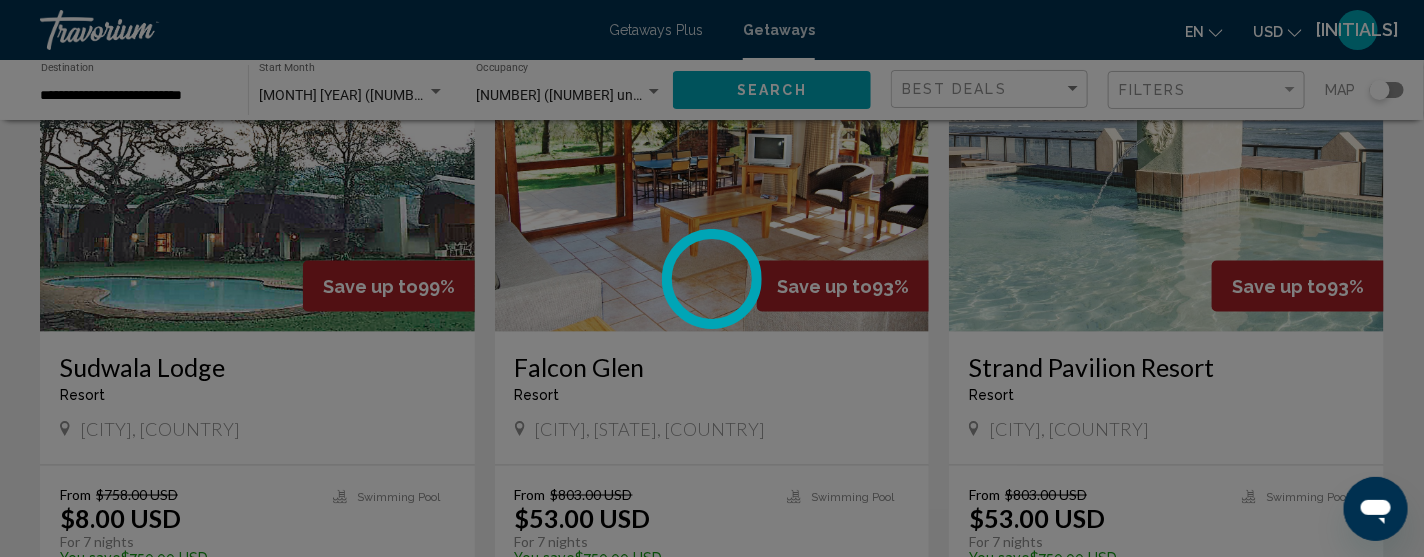scroll, scrollTop: 81, scrollLeft: 0, axis: vertical 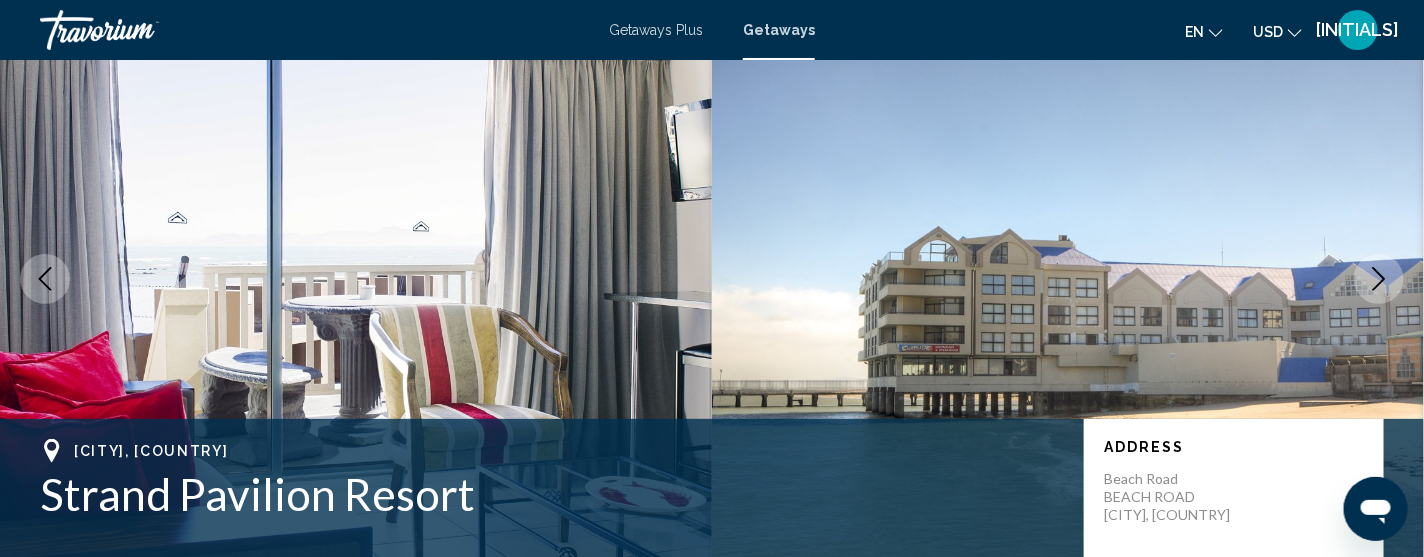 type 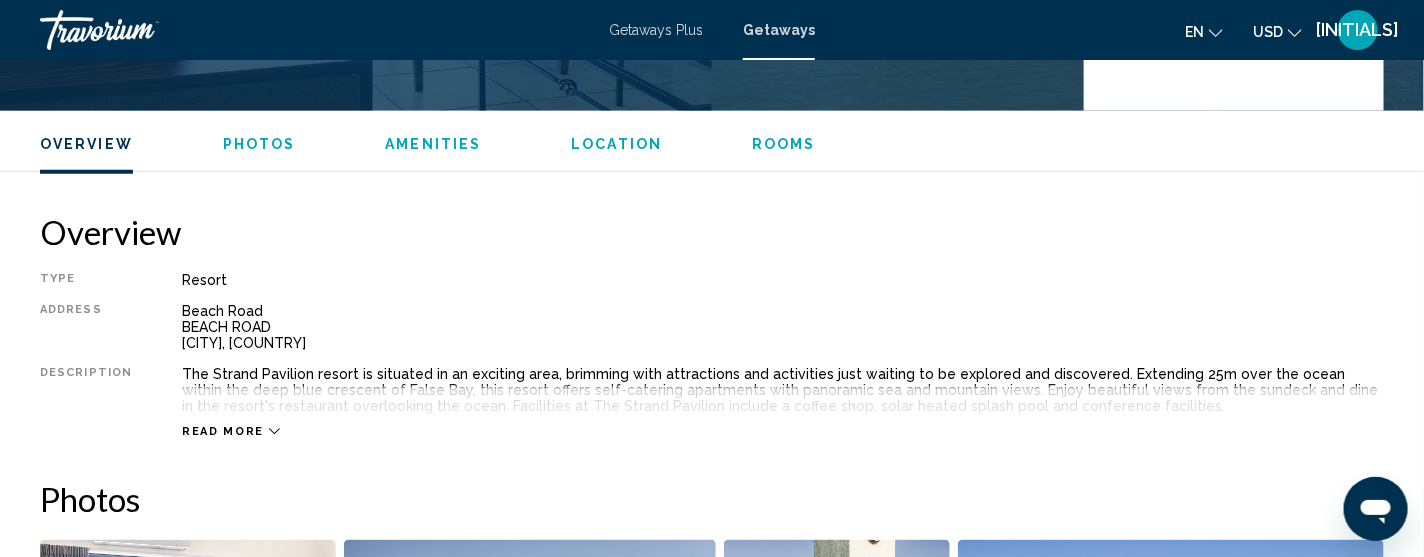 scroll, scrollTop: 515, scrollLeft: 0, axis: vertical 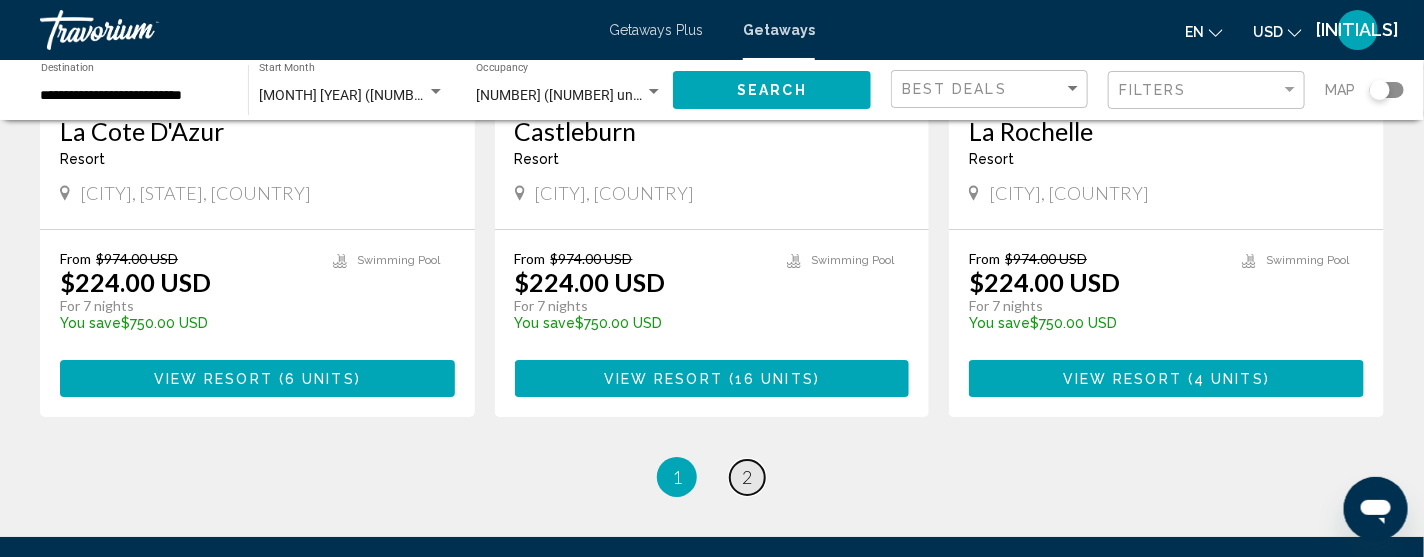 click on "page  2" at bounding box center [747, 477] 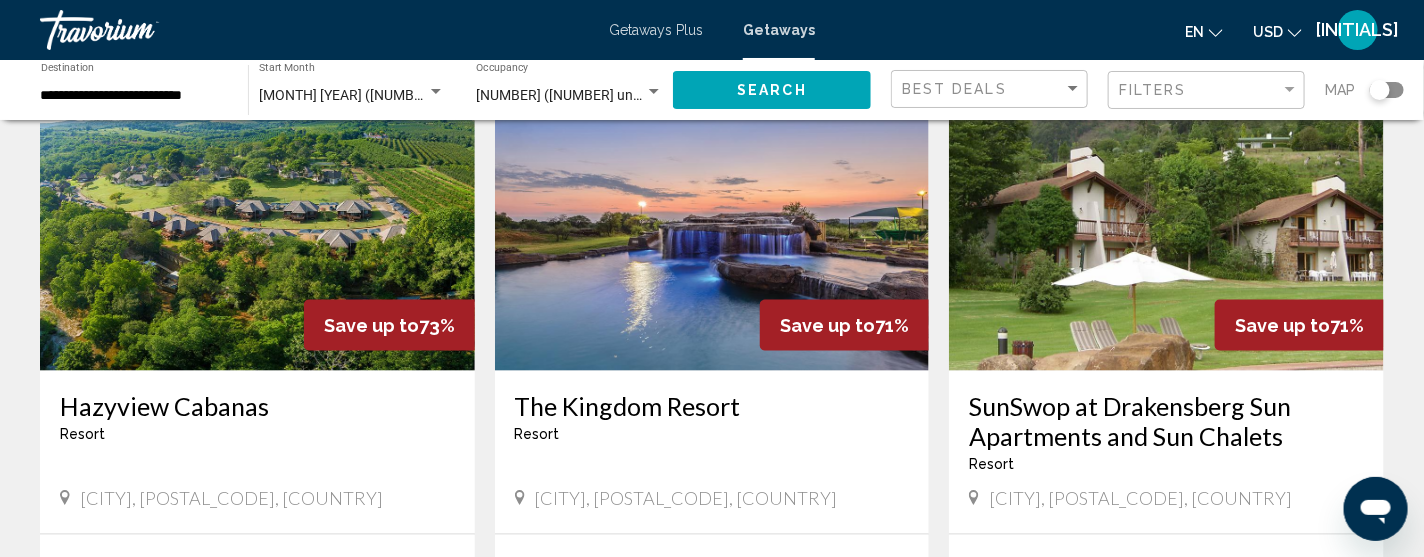 scroll, scrollTop: 839, scrollLeft: 0, axis: vertical 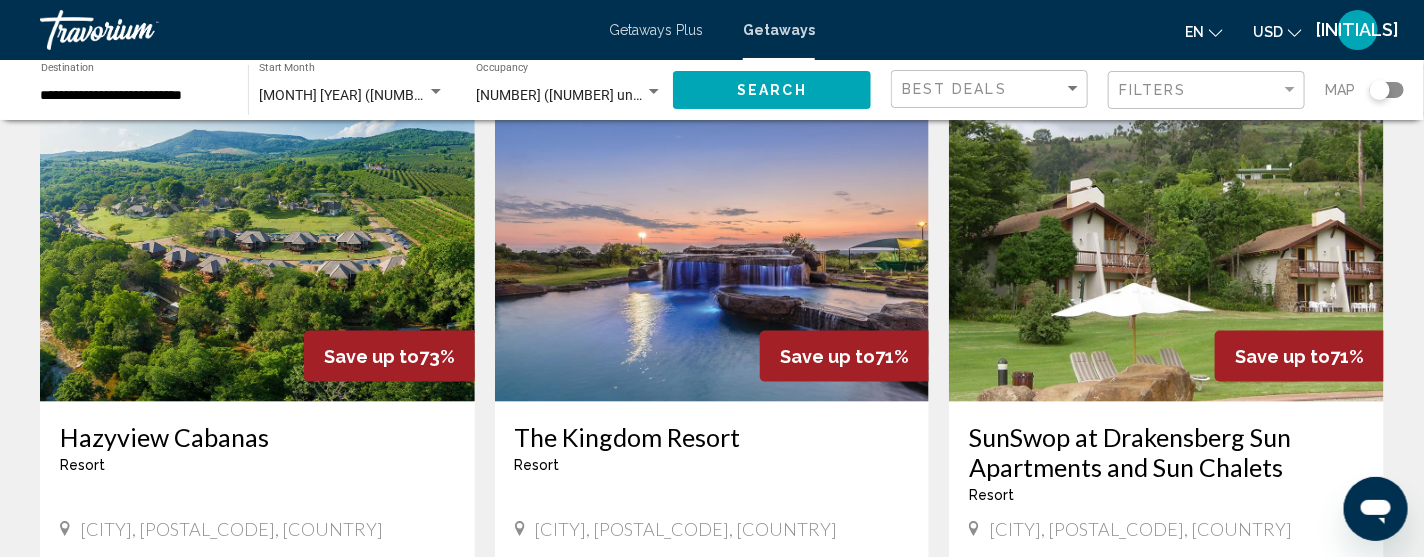 click at bounding box center [712, 242] 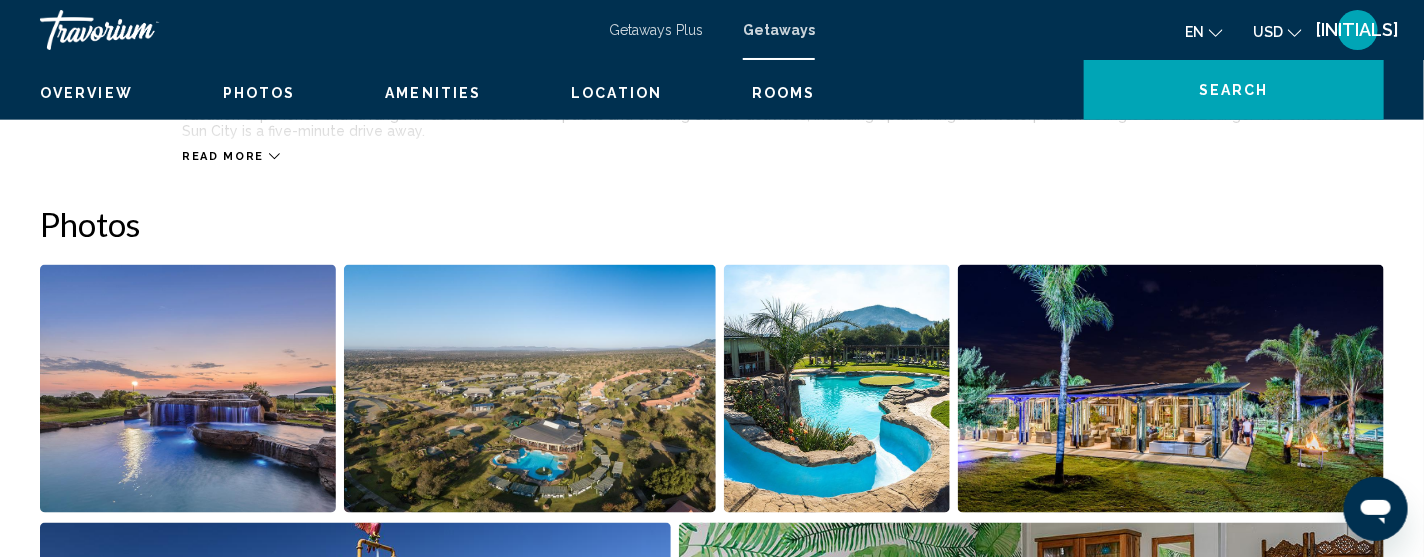 scroll, scrollTop: 81, scrollLeft: 0, axis: vertical 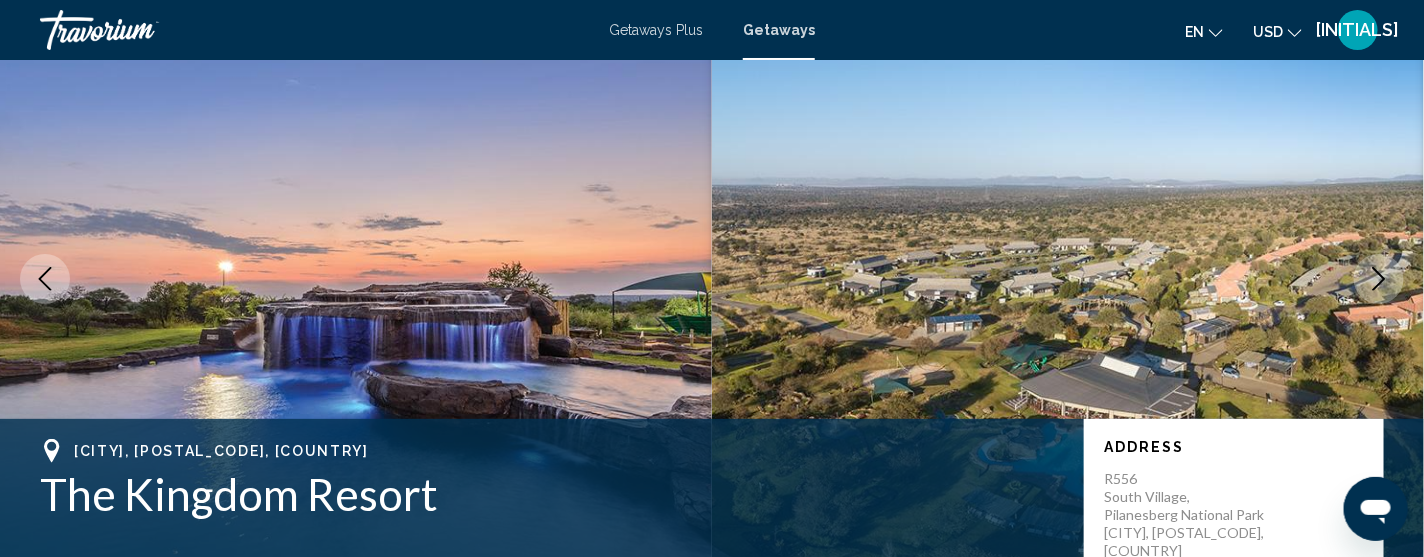 type 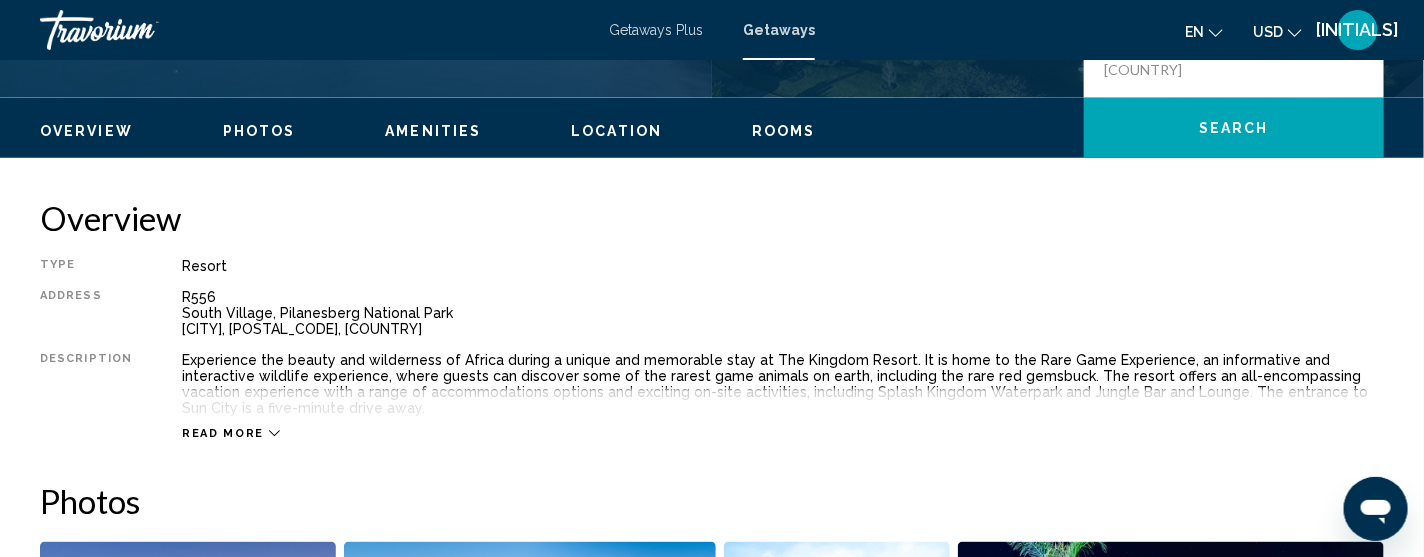 scroll, scrollTop: 561, scrollLeft: 0, axis: vertical 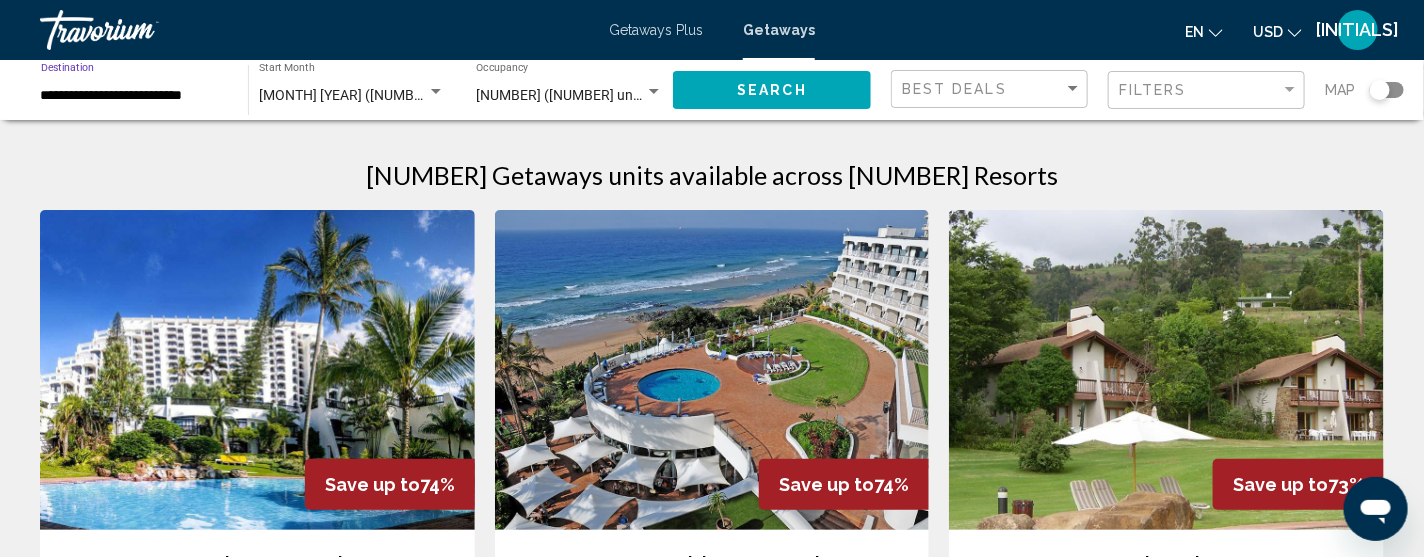 click on "**********" at bounding box center [134, 96] 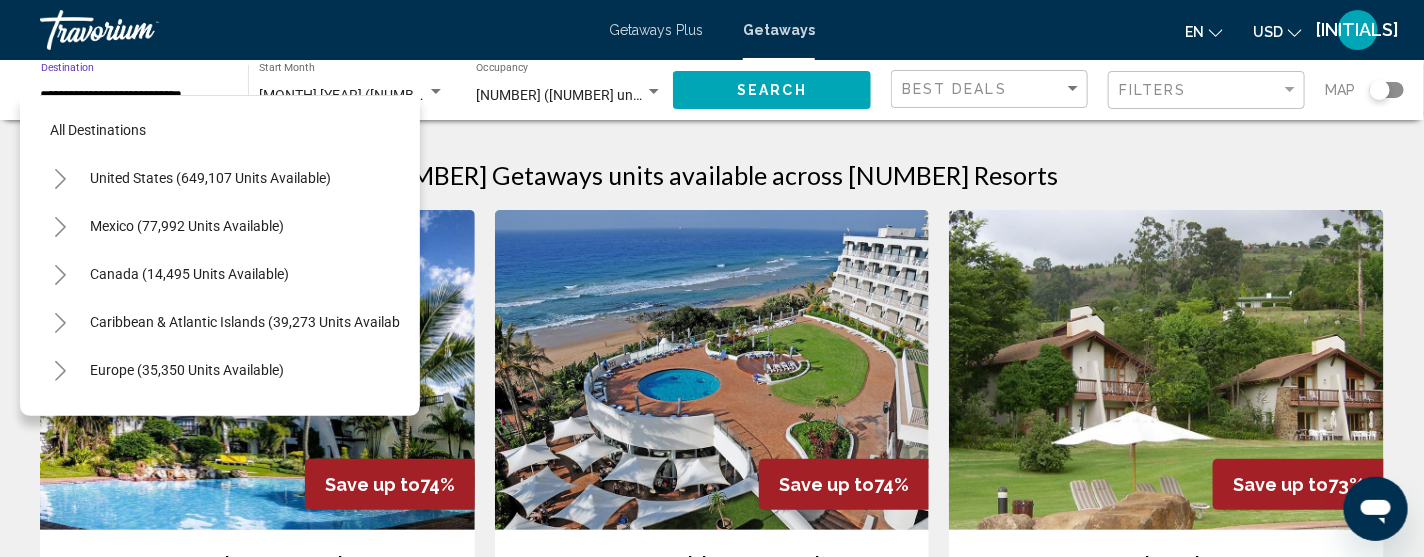 scroll, scrollTop: 406, scrollLeft: 0, axis: vertical 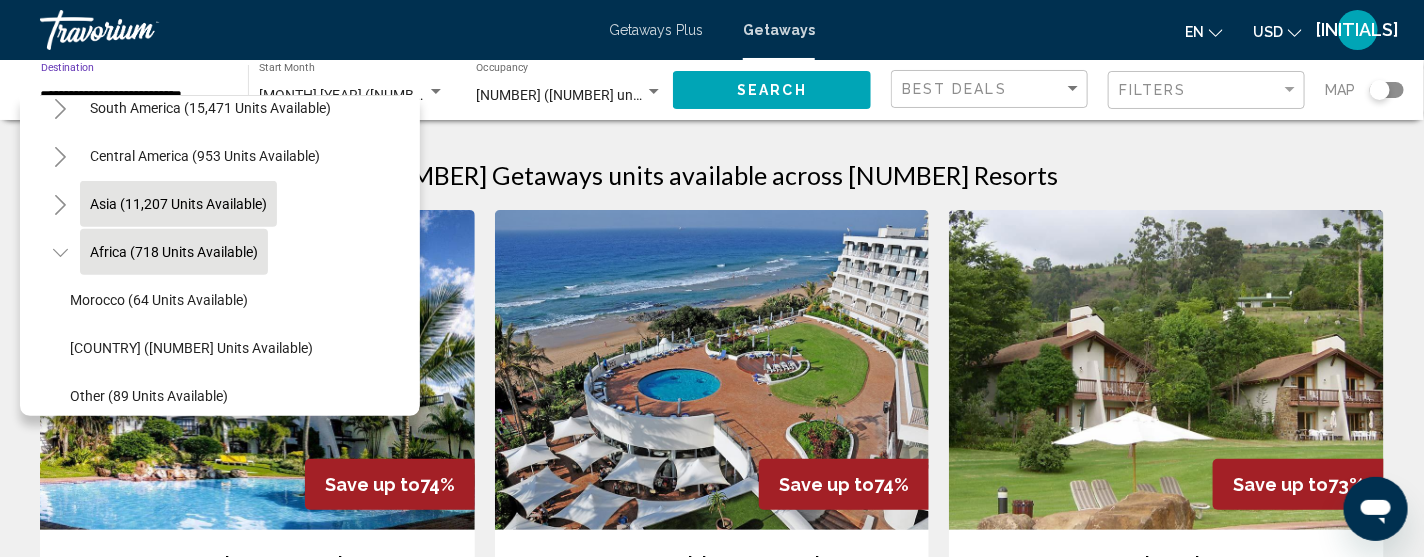 click on "Asia (11,207 units available)" at bounding box center [174, 252] 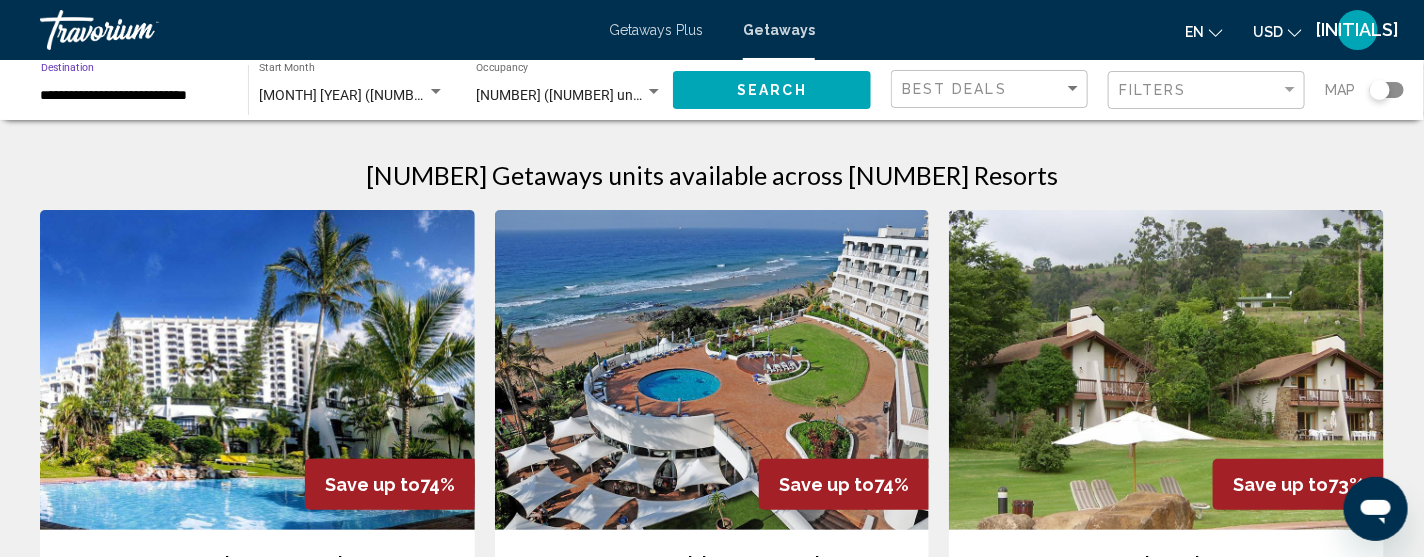 click on "Search" 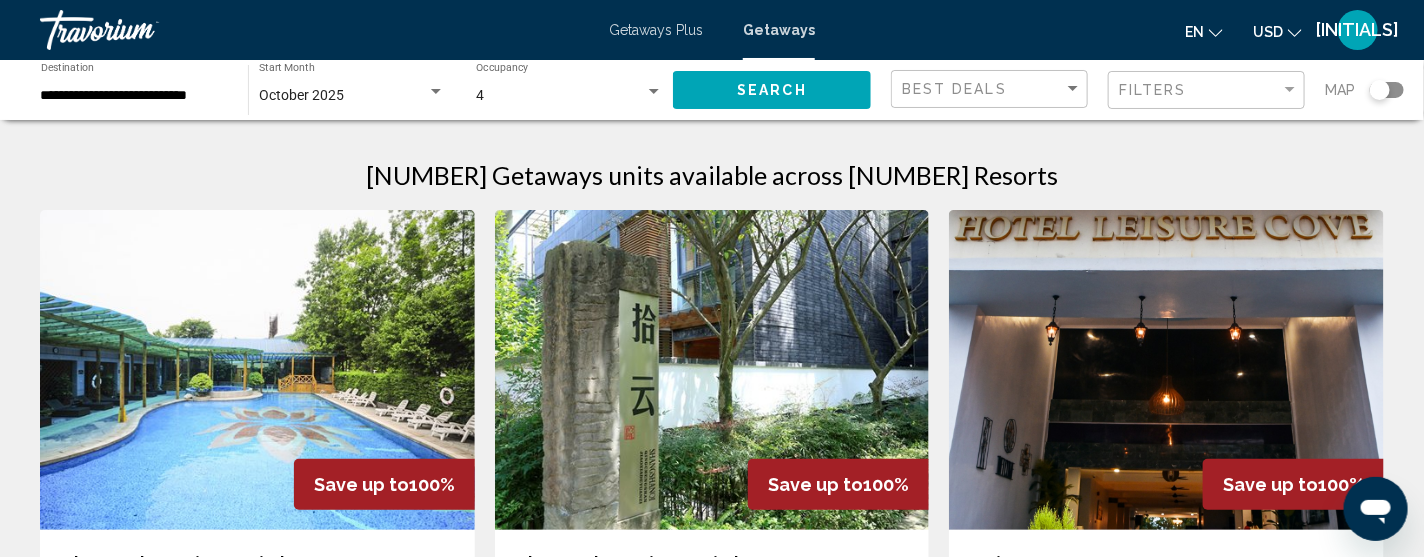 type 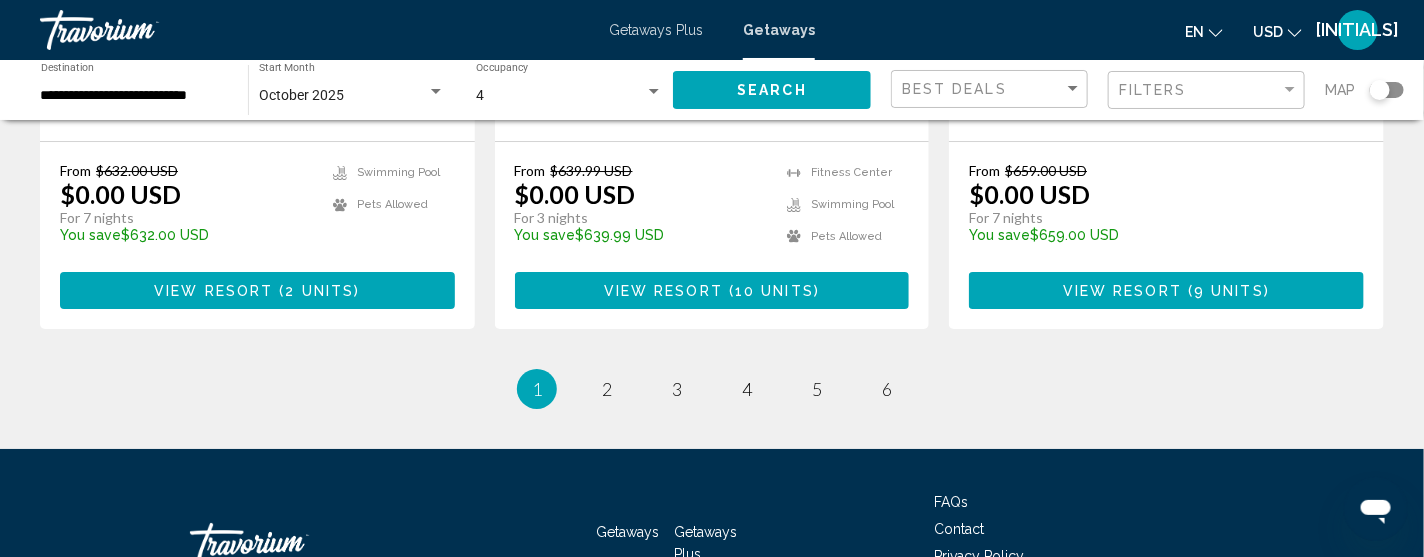 scroll, scrollTop: 2598, scrollLeft: 0, axis: vertical 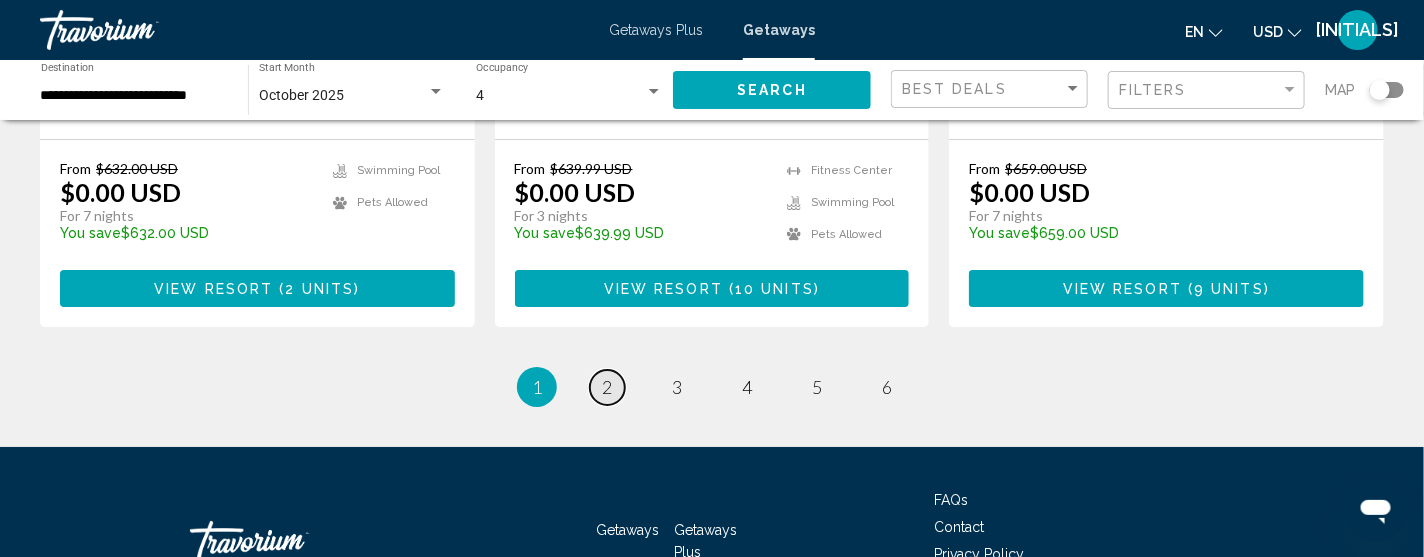 click on "2" at bounding box center (607, 387) 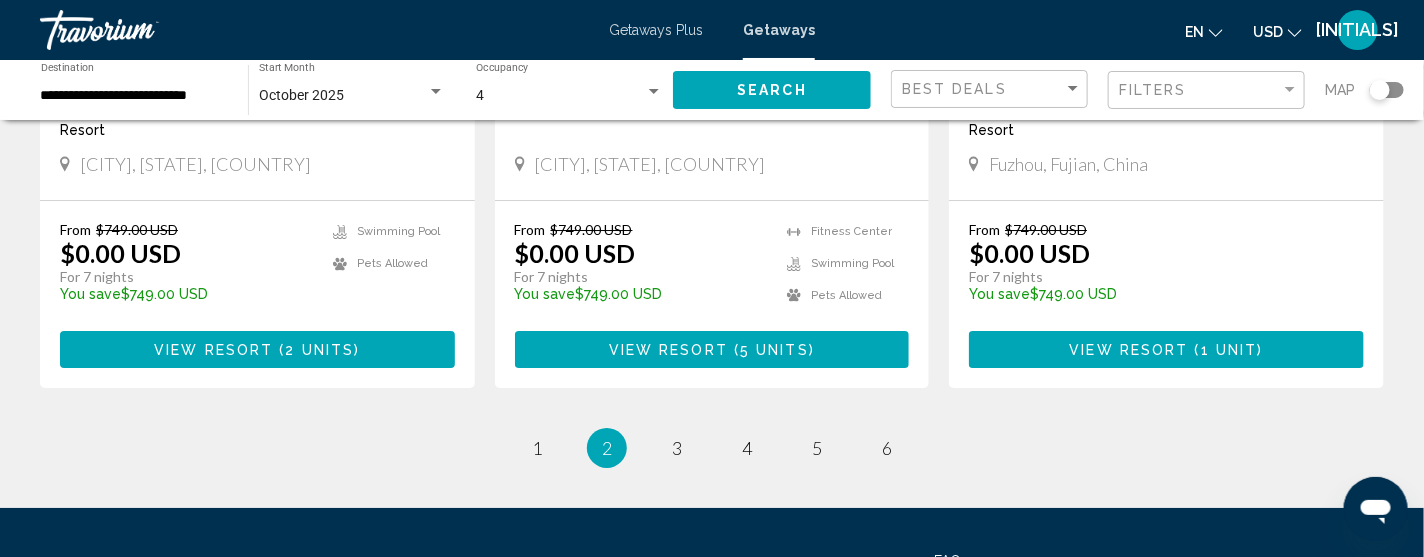 scroll, scrollTop: 2678, scrollLeft: 0, axis: vertical 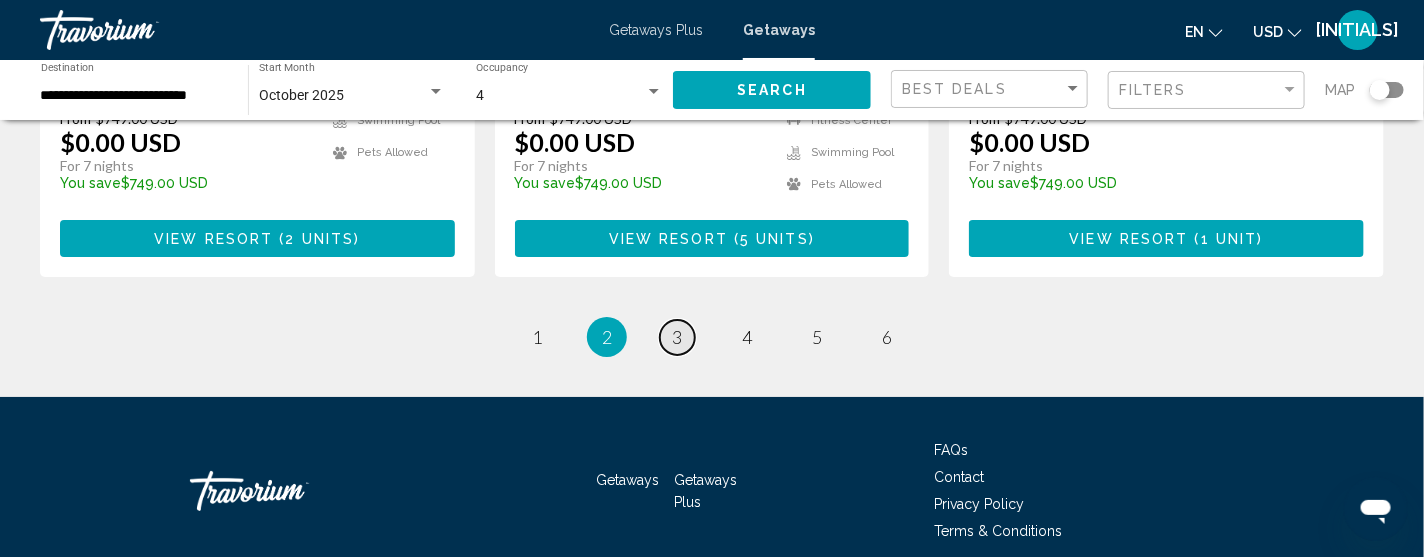 click on "3" at bounding box center (677, 337) 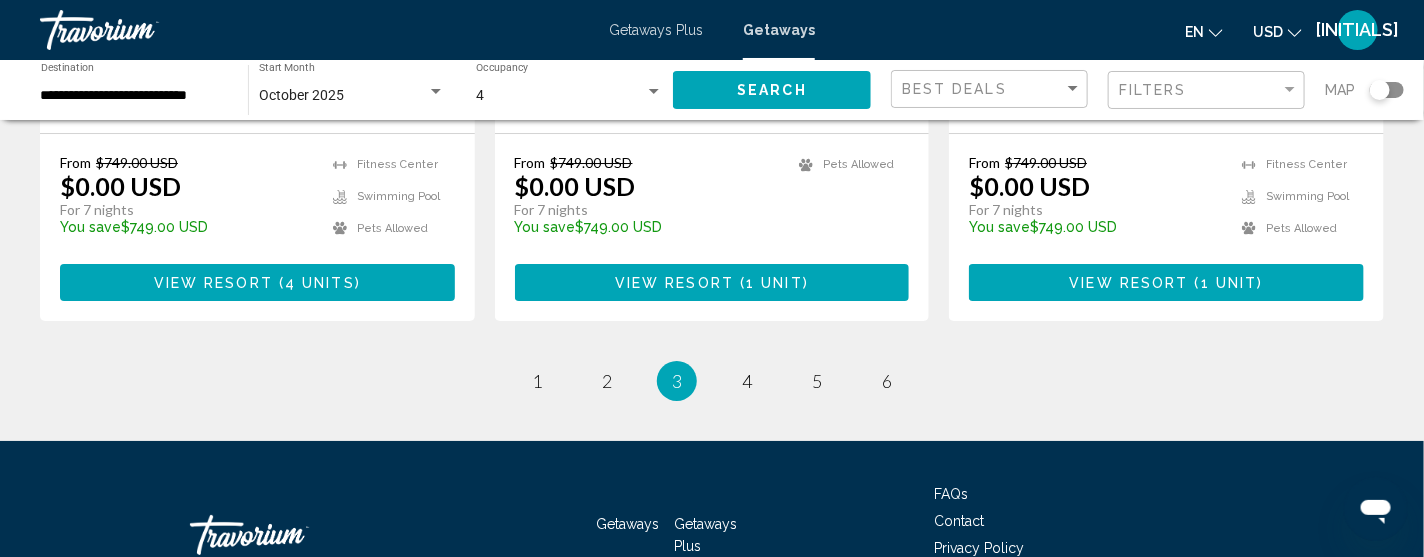 scroll, scrollTop: 2638, scrollLeft: 0, axis: vertical 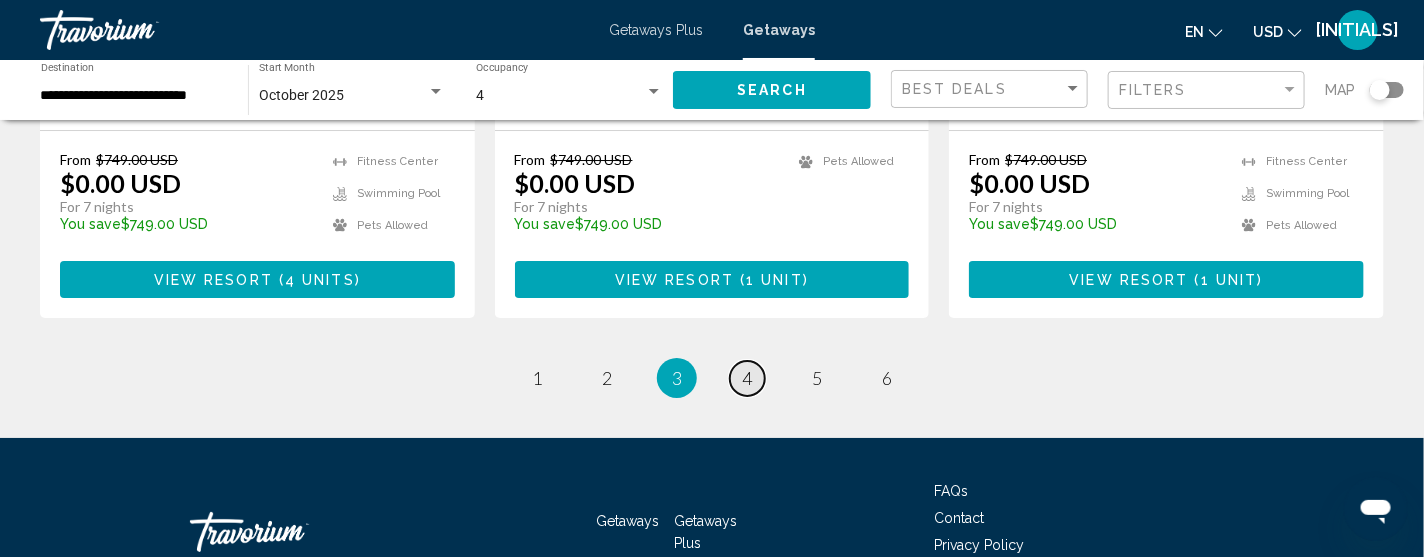 click on "page  4" at bounding box center [747, 378] 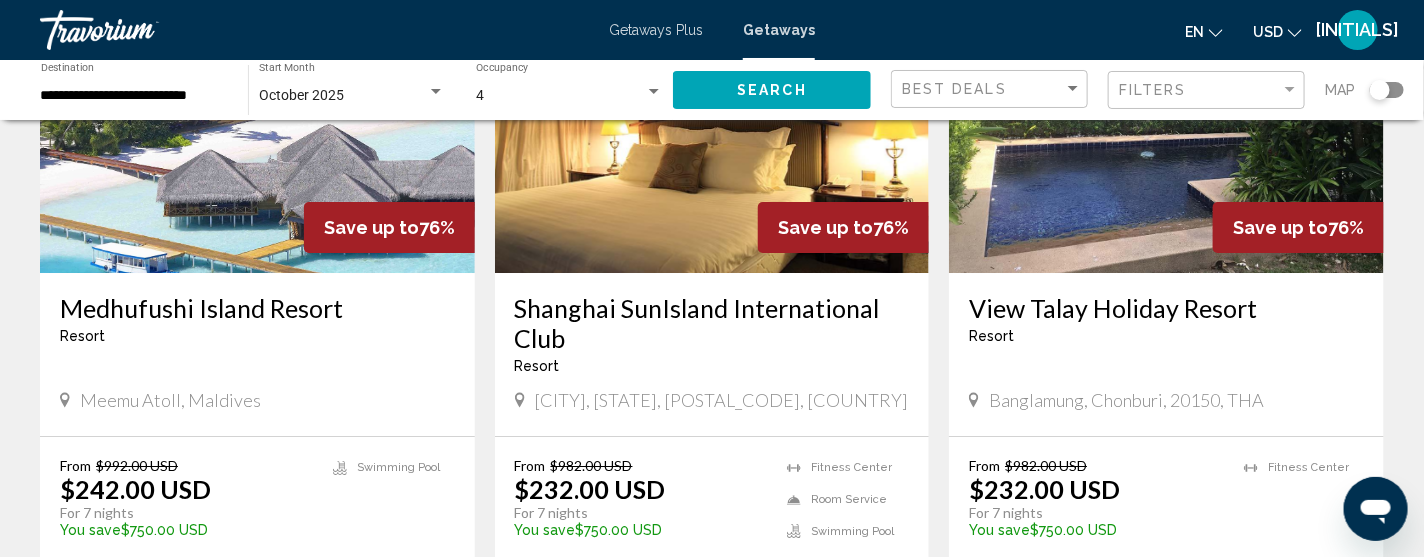 scroll, scrollTop: 2438, scrollLeft: 0, axis: vertical 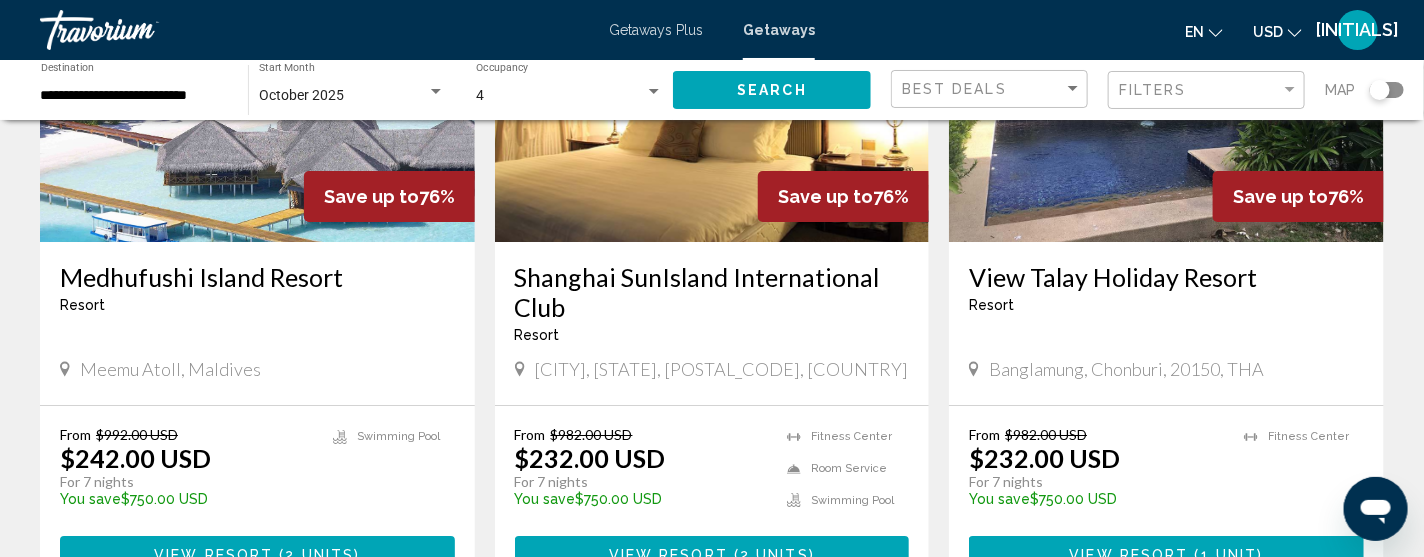 click at bounding box center (257, 82) 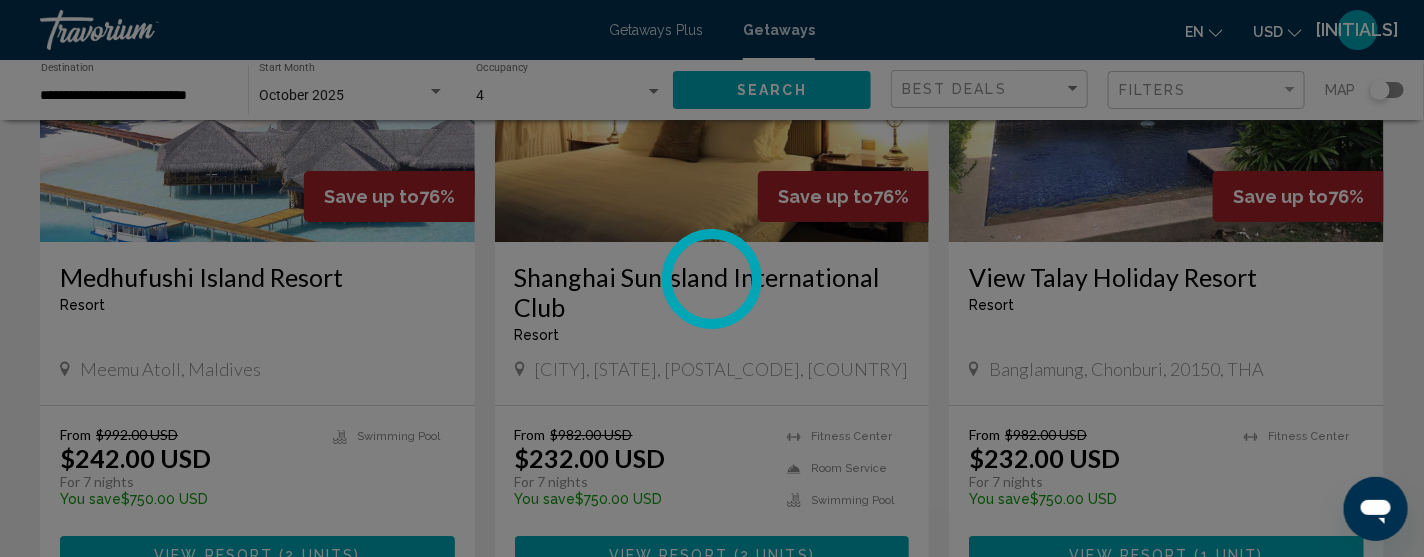 scroll, scrollTop: 81, scrollLeft: 0, axis: vertical 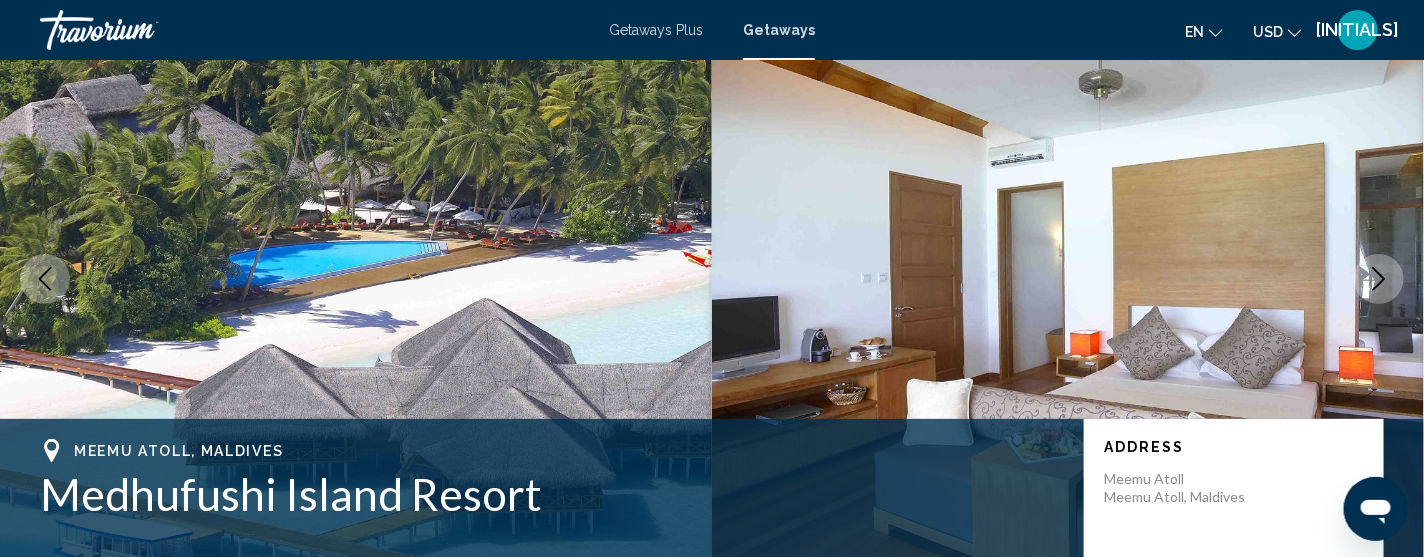 type 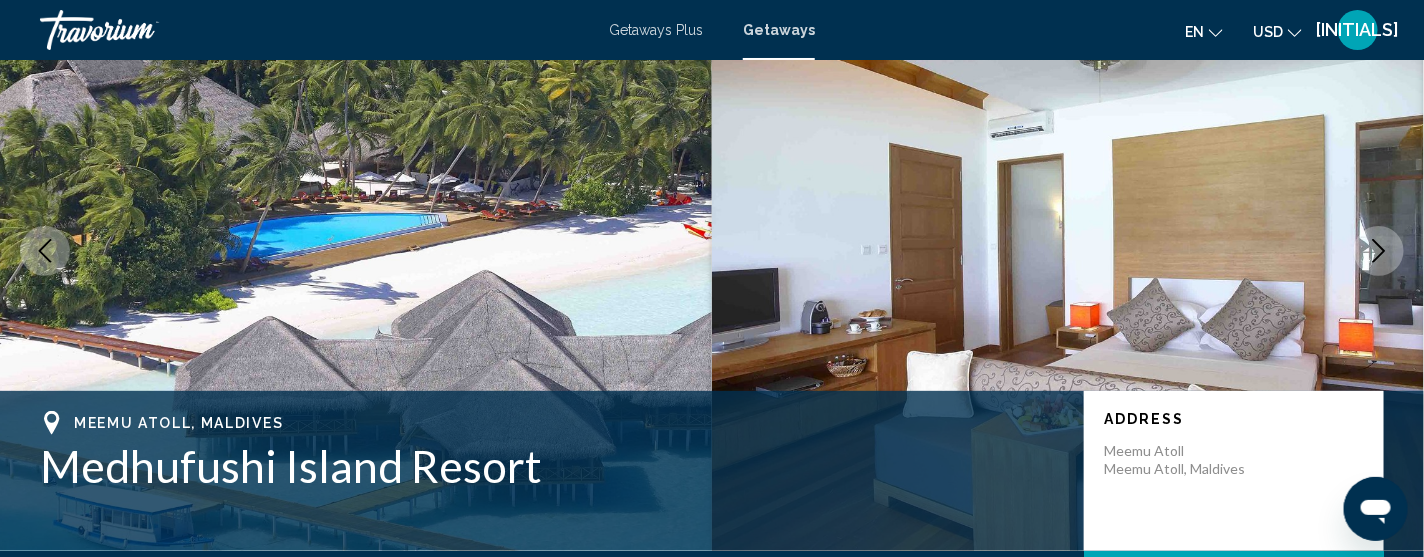 scroll, scrollTop: 81, scrollLeft: 0, axis: vertical 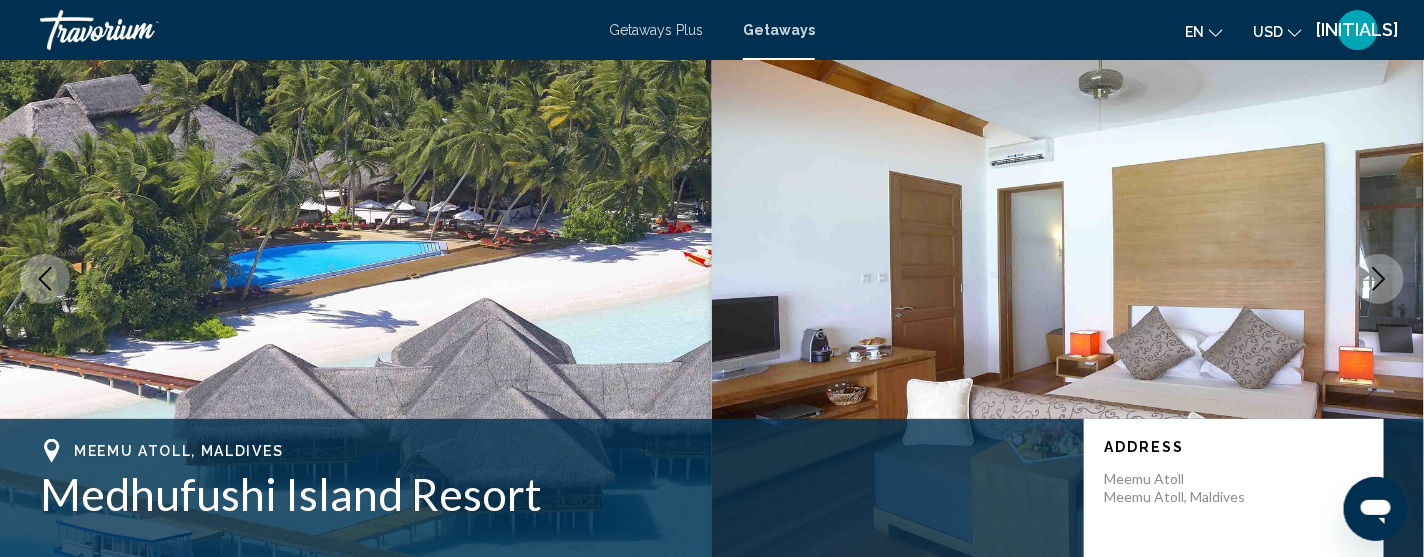 click 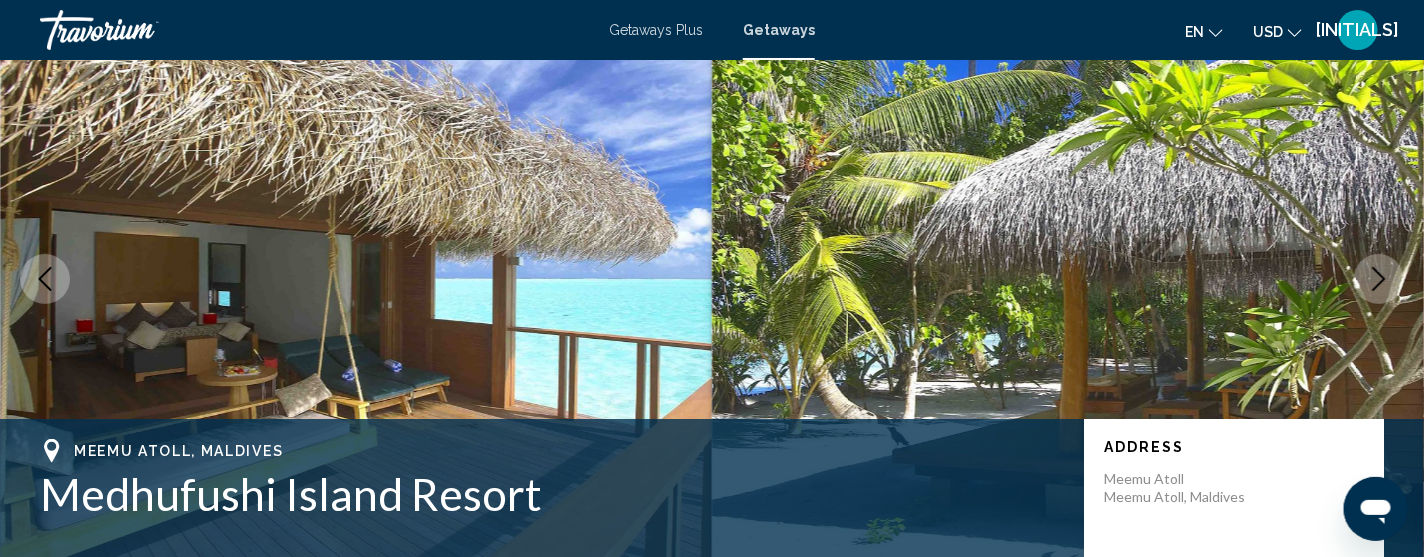 click 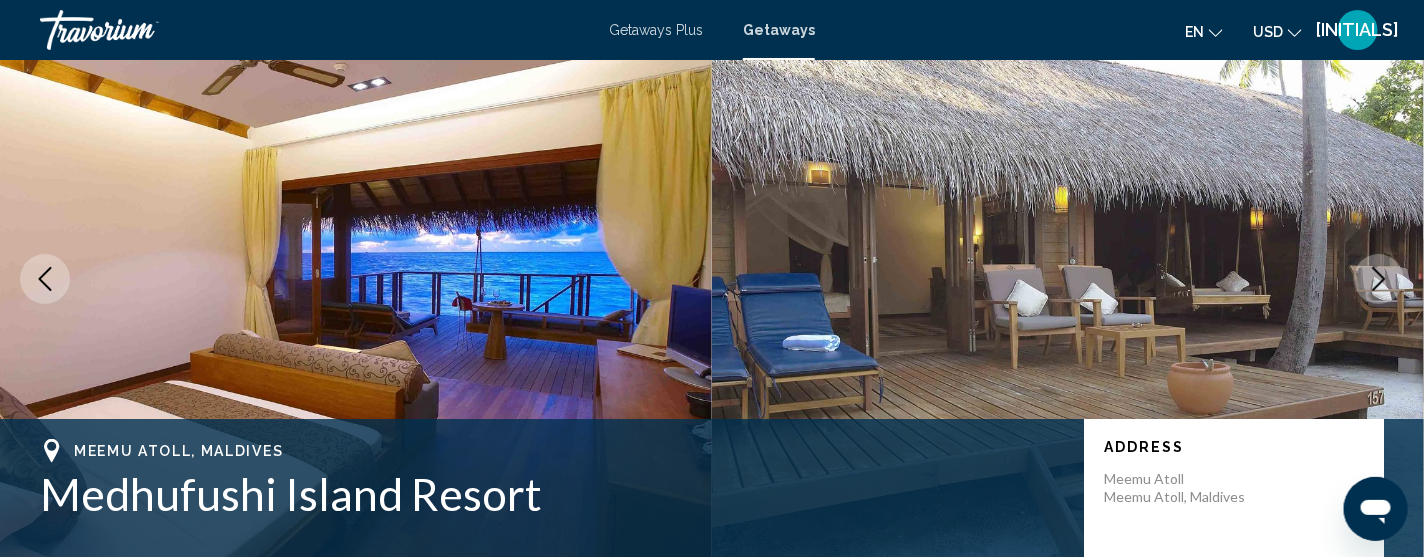 click 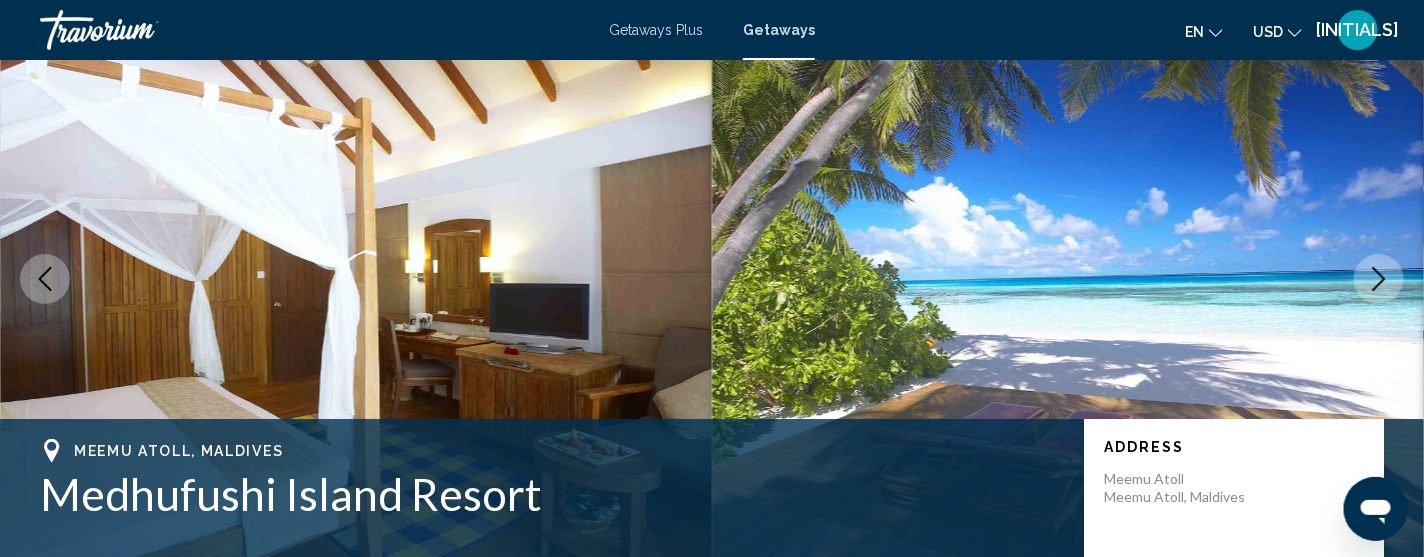 click 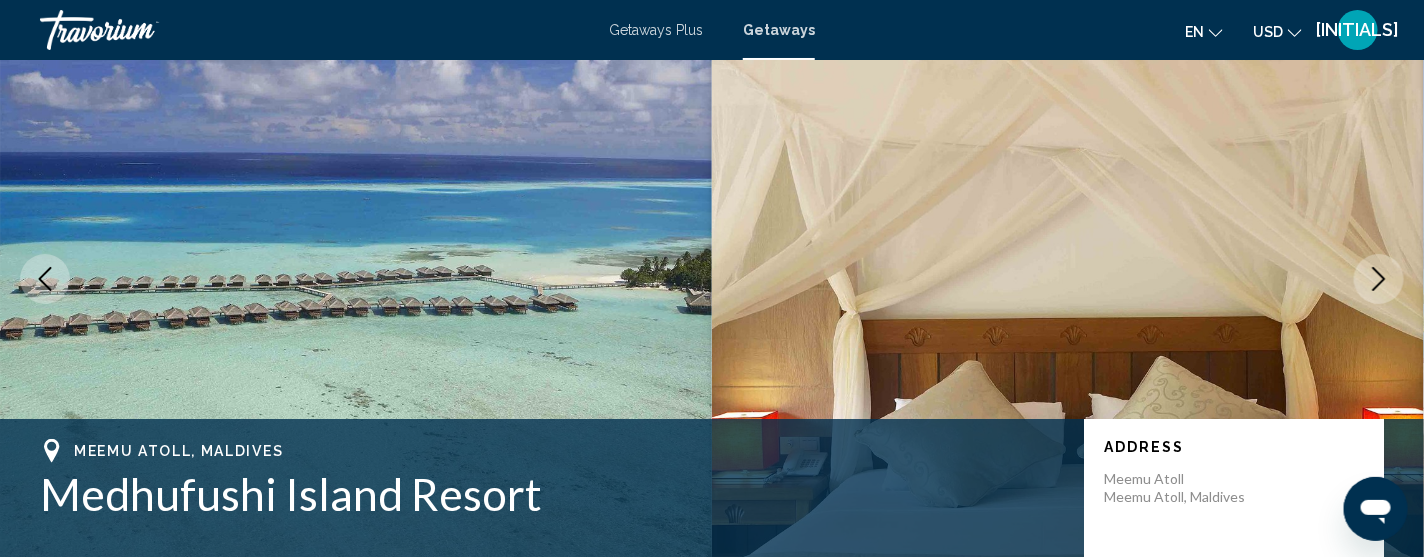 click 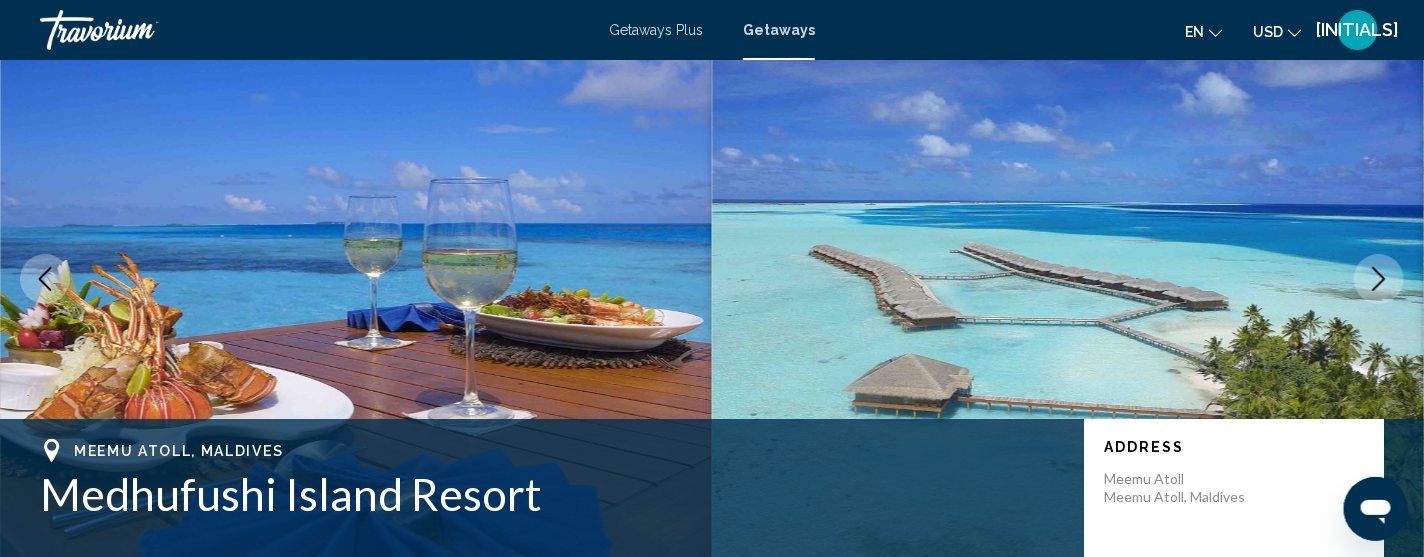click 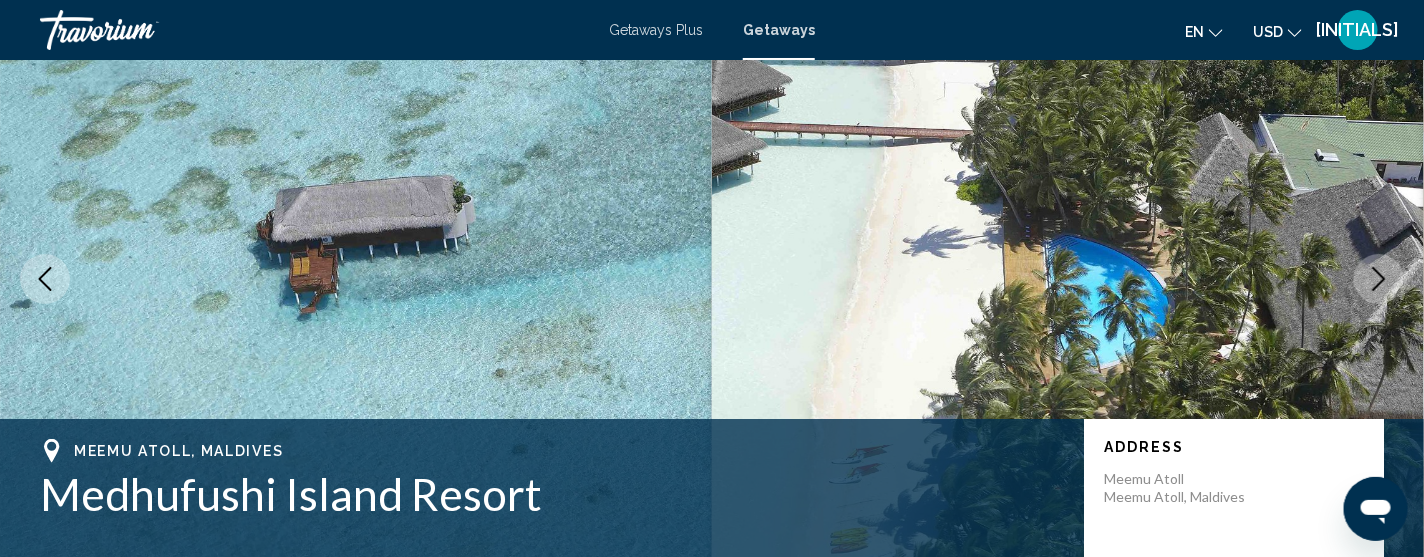 click 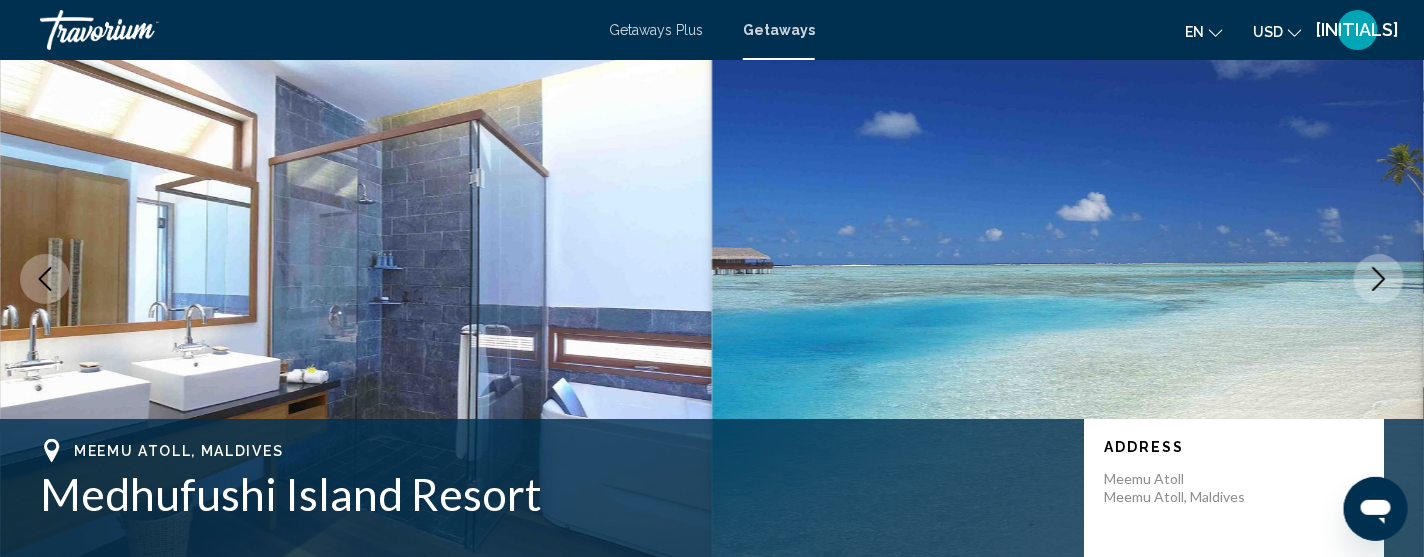 click 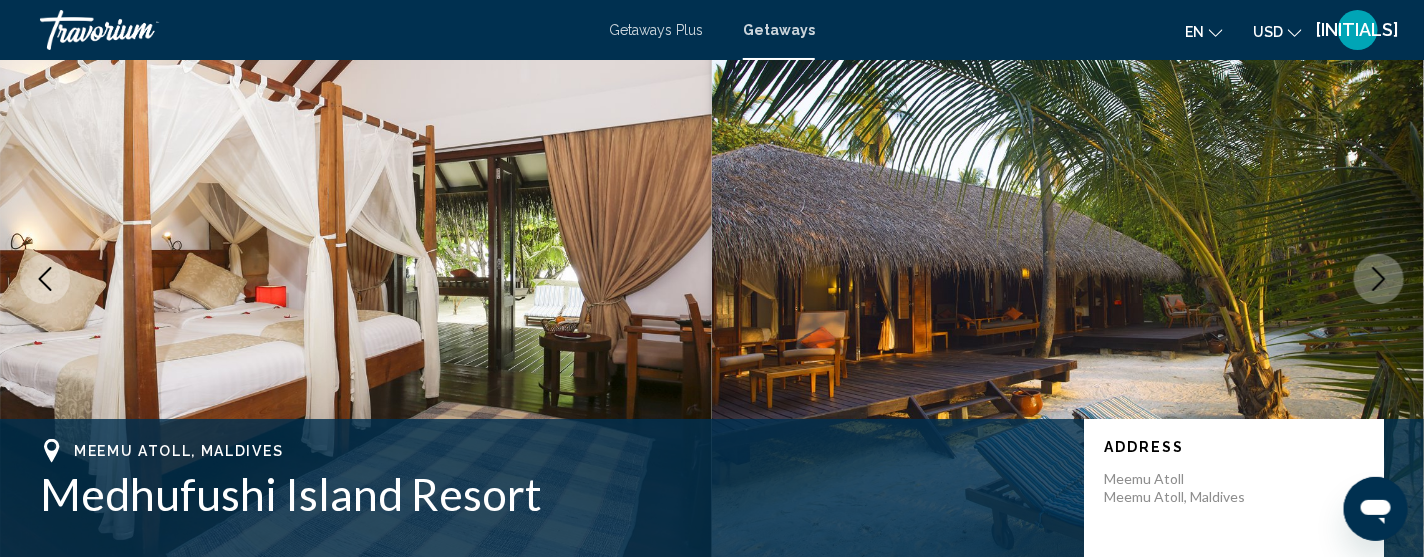 click 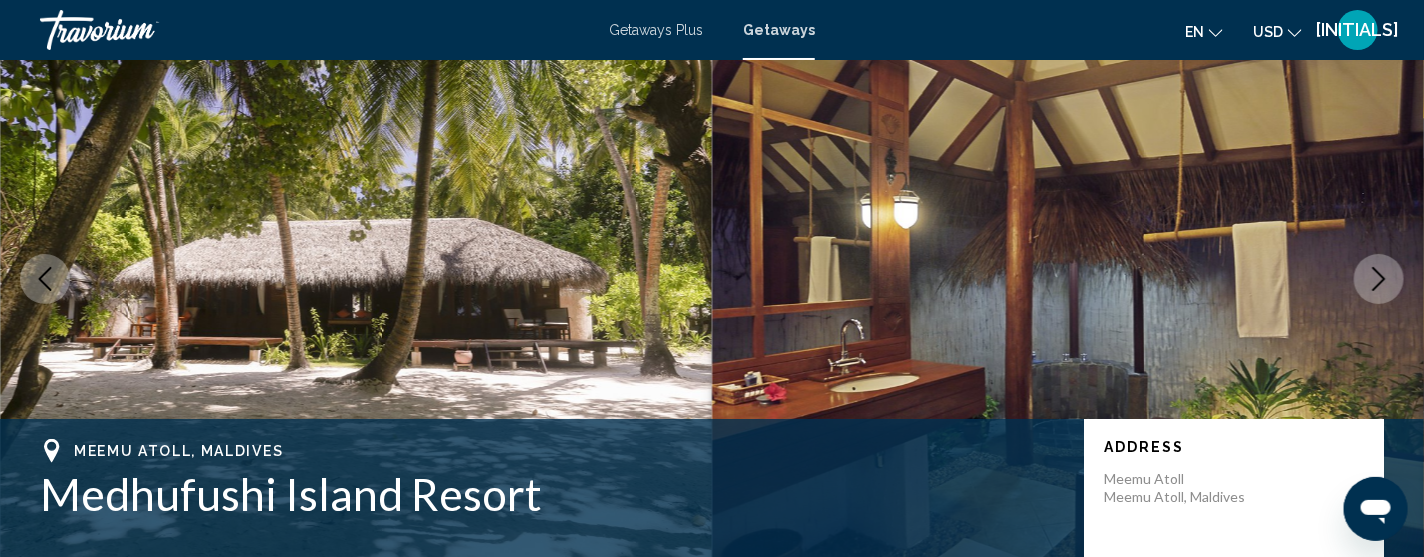 click 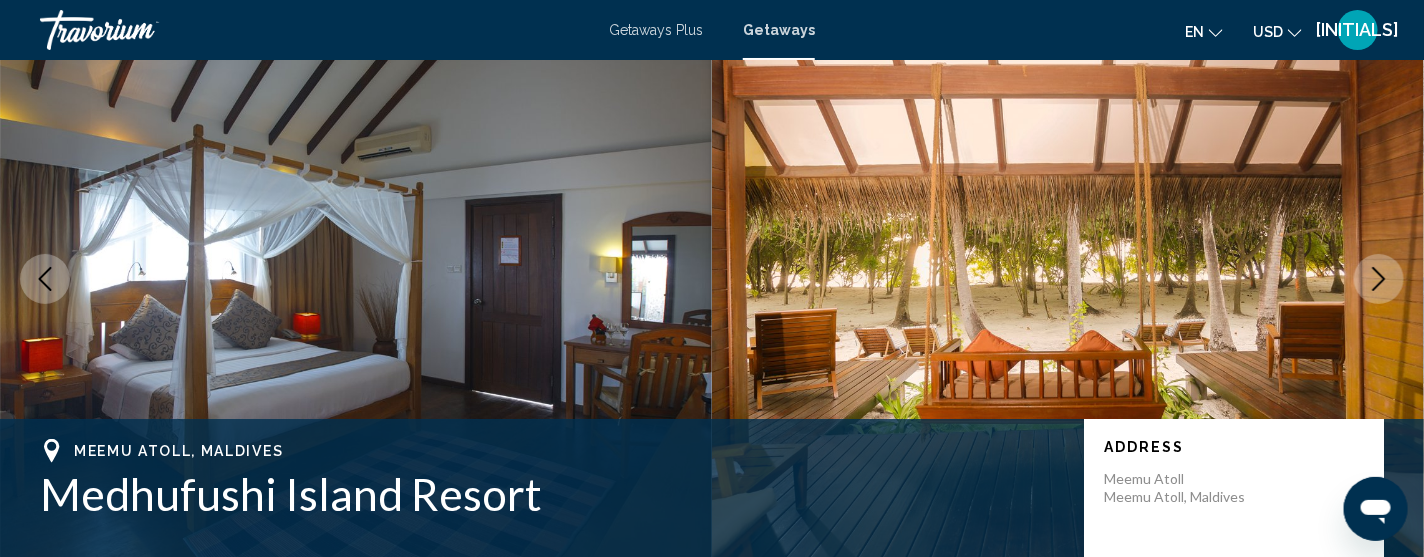 click 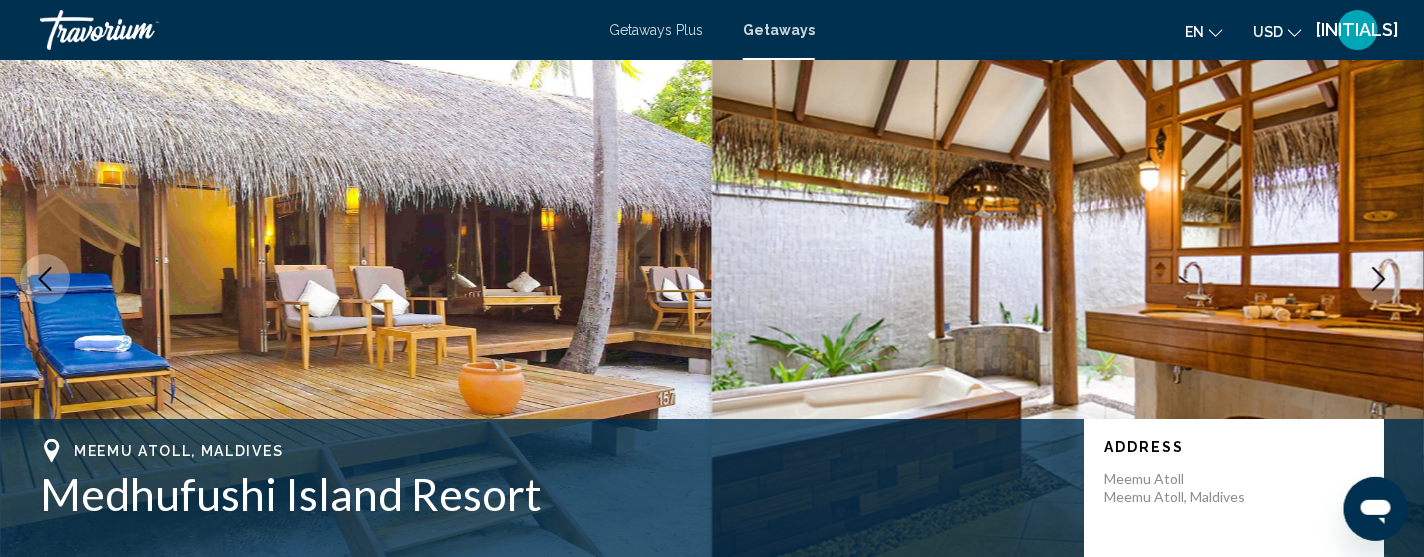 click 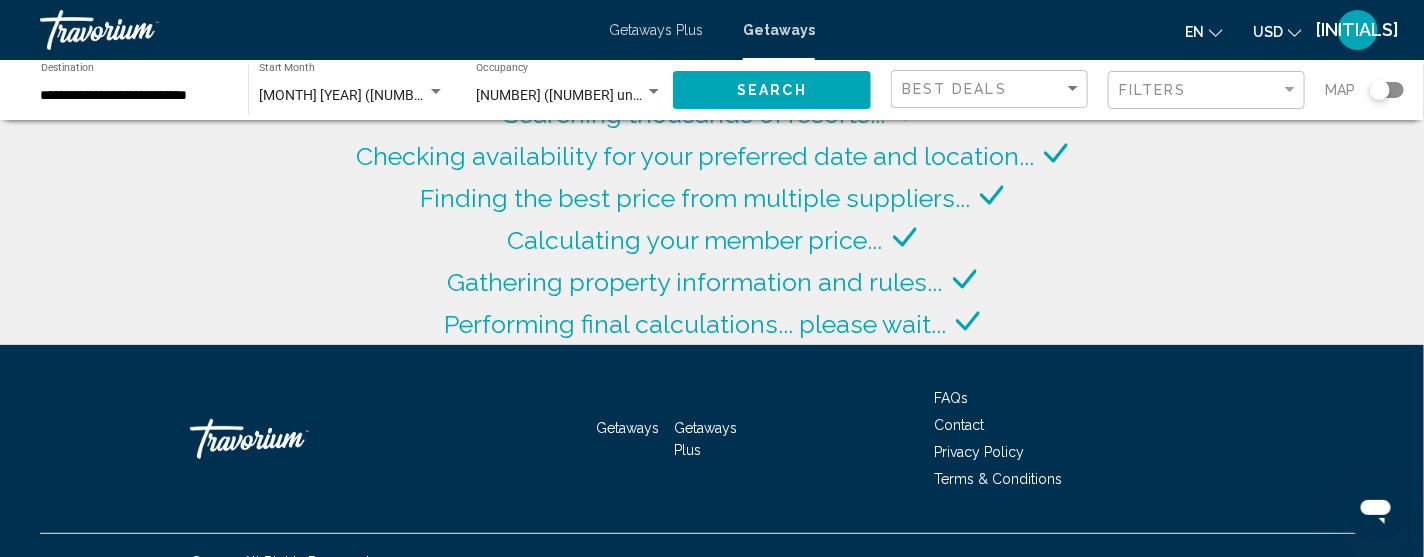 scroll, scrollTop: 177, scrollLeft: 0, axis: vertical 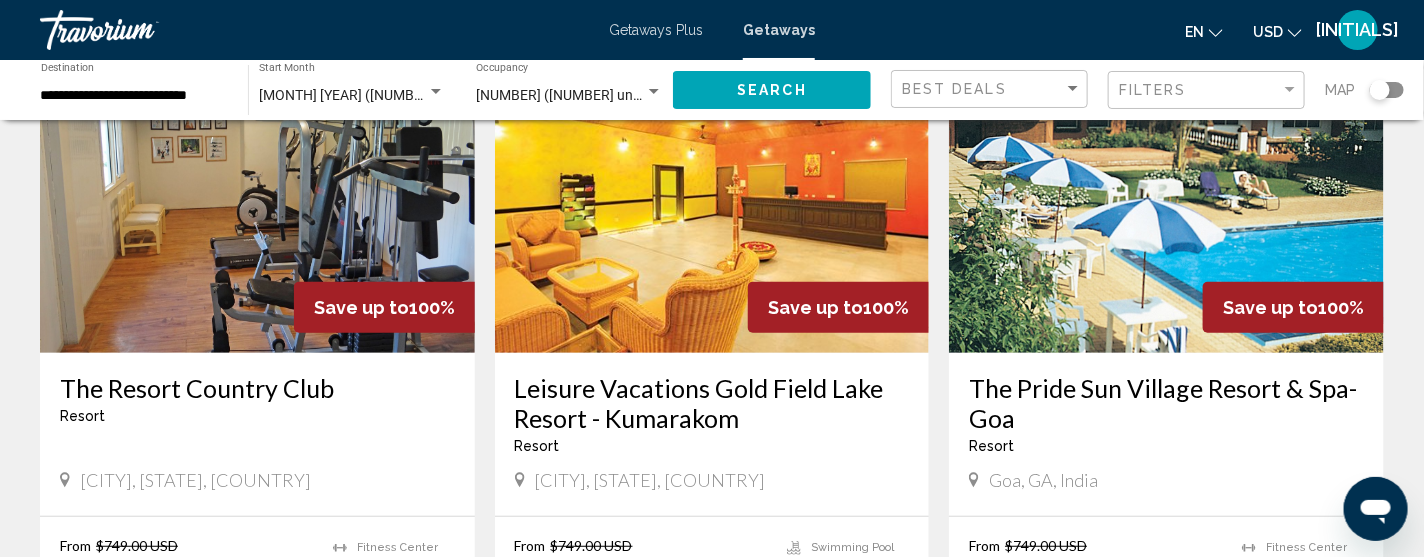 click on "**********" at bounding box center (134, 96) 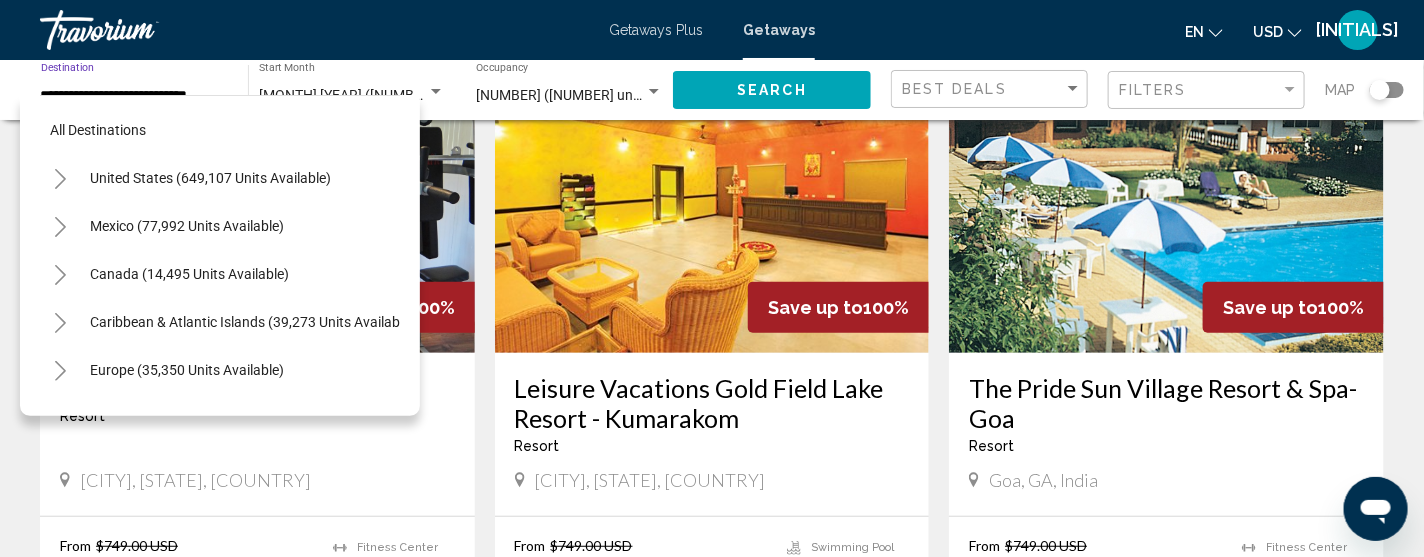 scroll, scrollTop: 359, scrollLeft: 0, axis: vertical 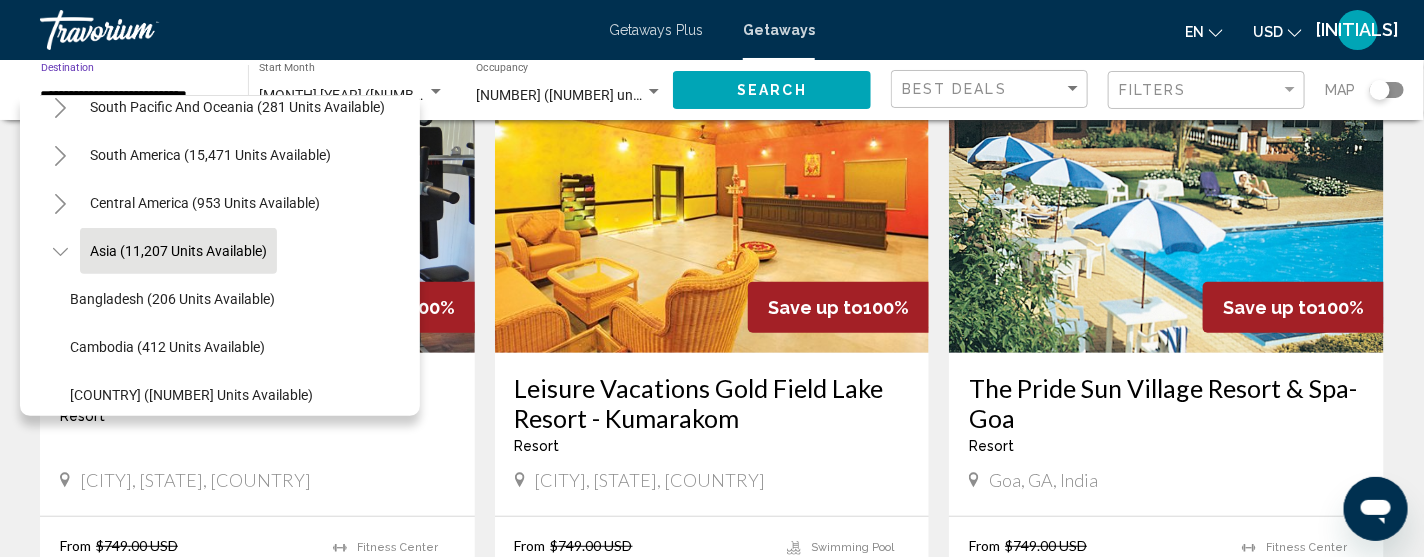 click on "Central America (953 units available)" at bounding box center [220, 251] 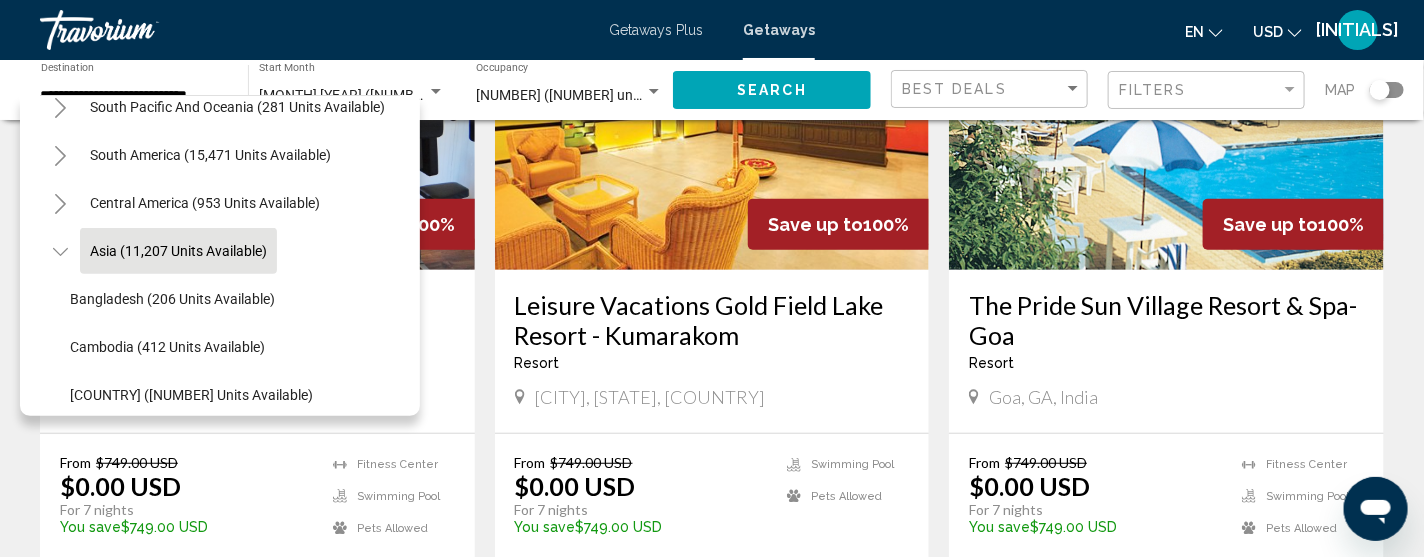 scroll, scrollTop: 297, scrollLeft: 0, axis: vertical 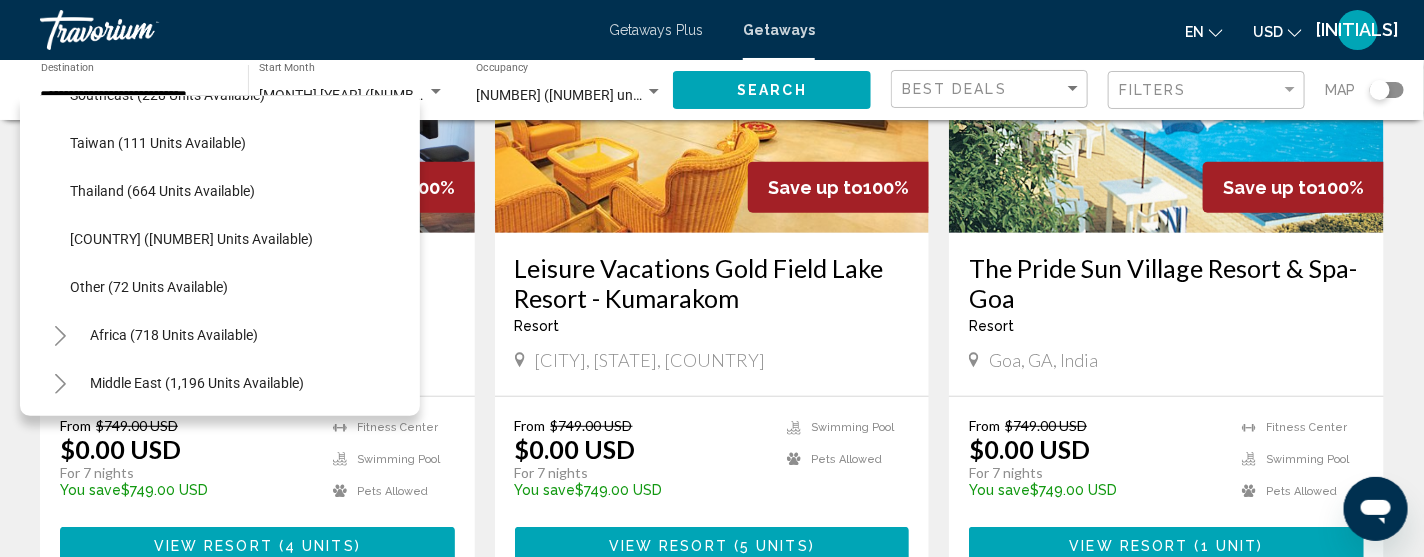 drag, startPoint x: 402, startPoint y: 355, endPoint x: 401, endPoint y: 297, distance: 58.00862 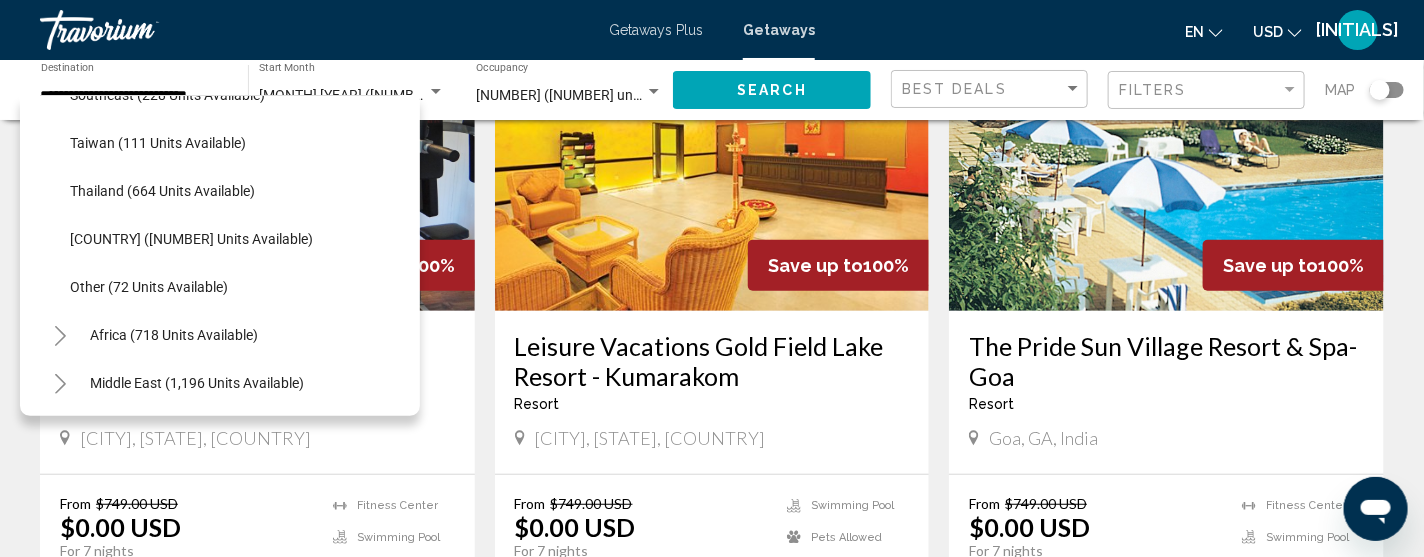 scroll, scrollTop: 217, scrollLeft: 0, axis: vertical 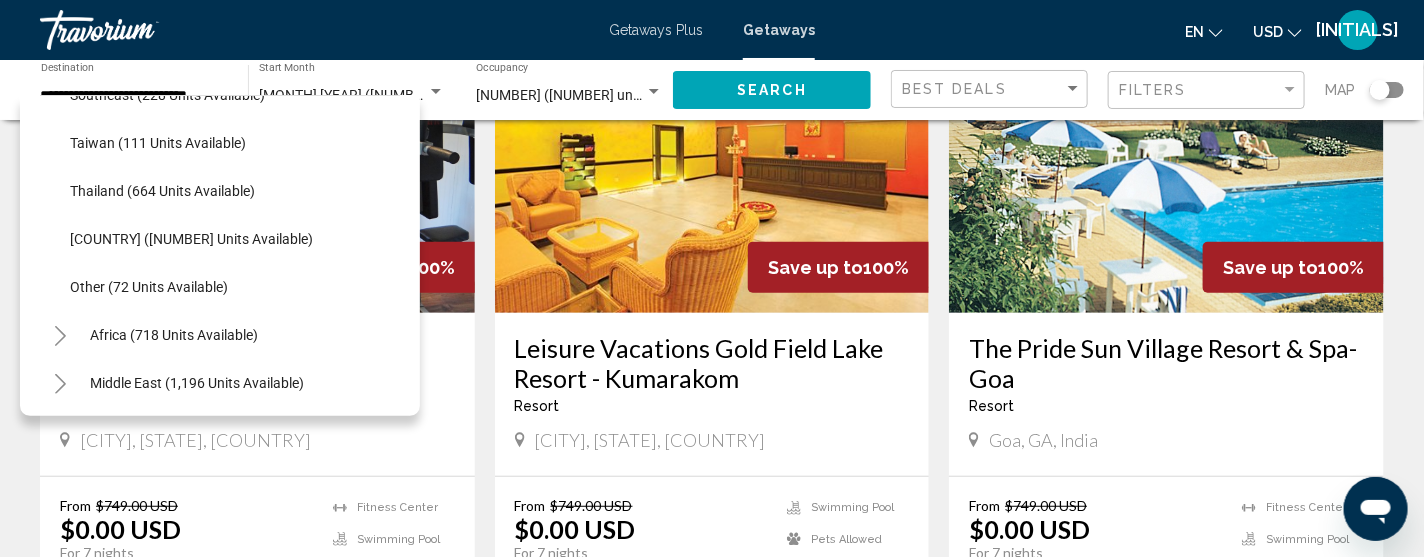 drag, startPoint x: 400, startPoint y: 357, endPoint x: 397, endPoint y: 328, distance: 29.15476 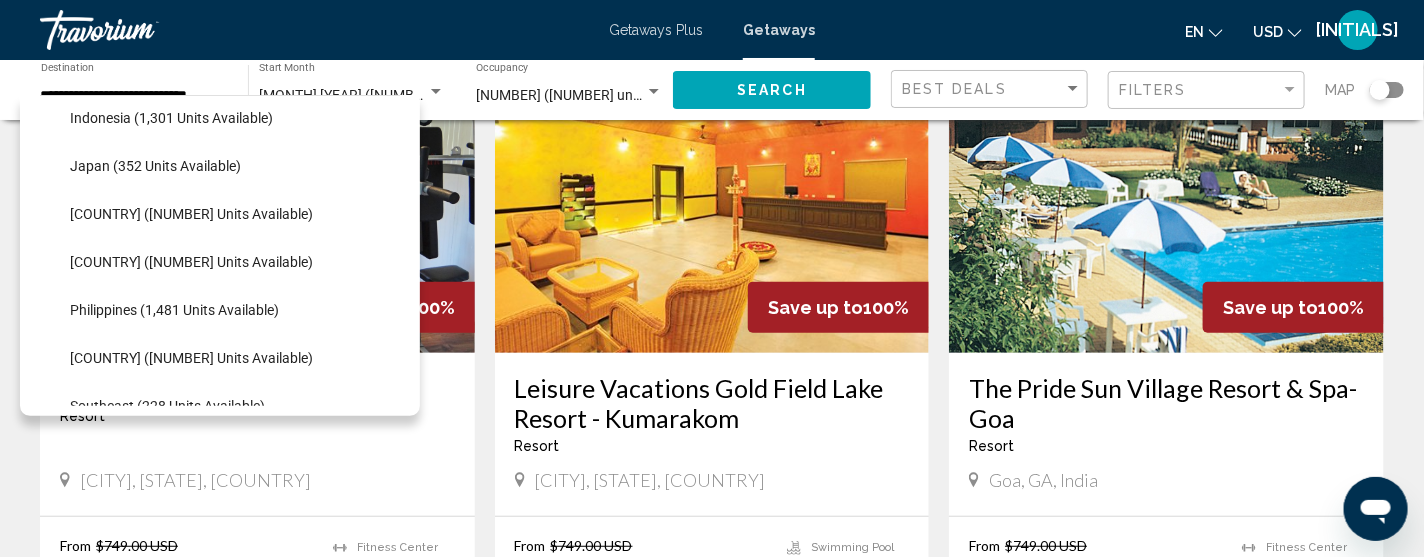 scroll, scrollTop: 725, scrollLeft: 0, axis: vertical 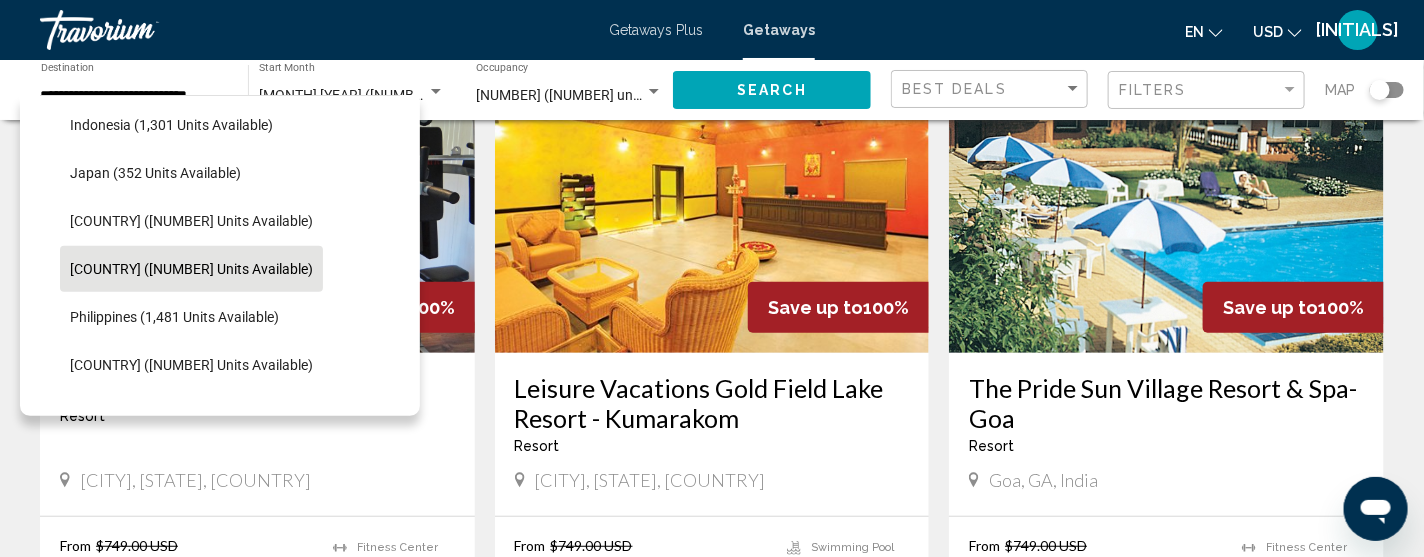 click on "[COUNTRY] ([NUMBER] units available)" 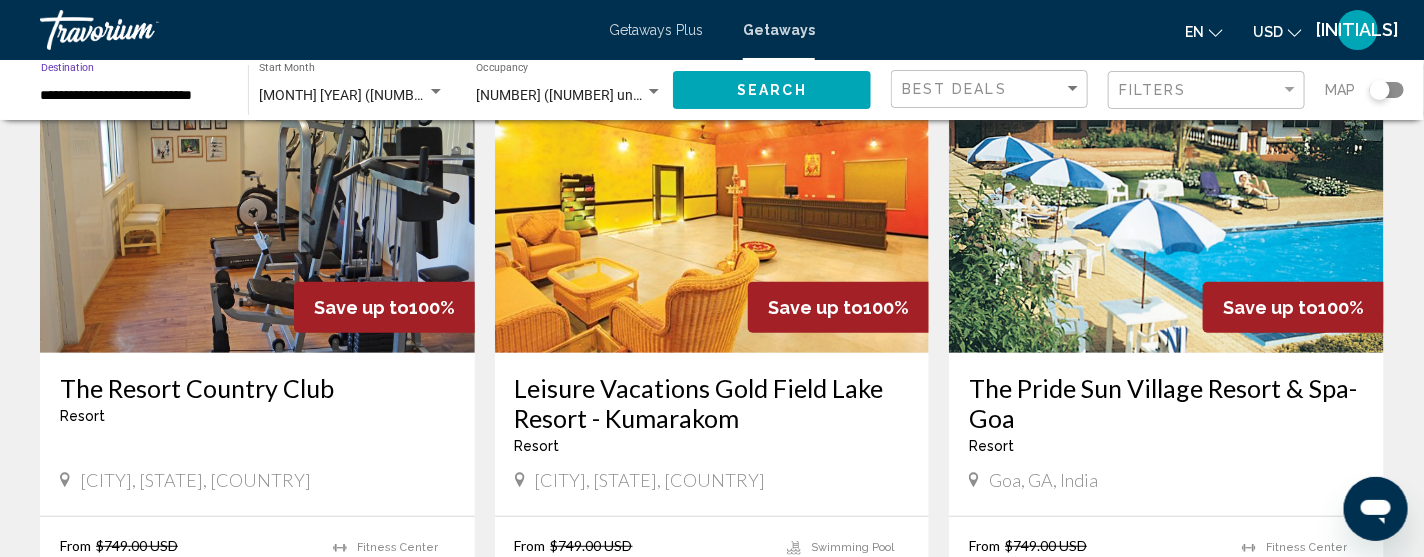click on "Search" 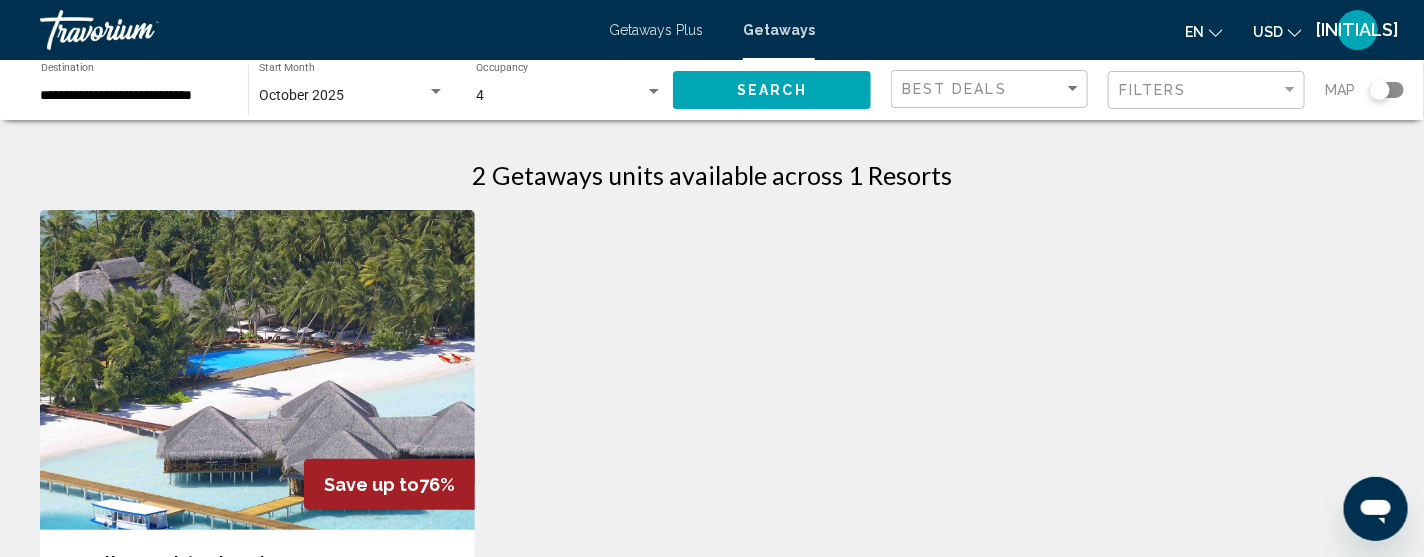 type 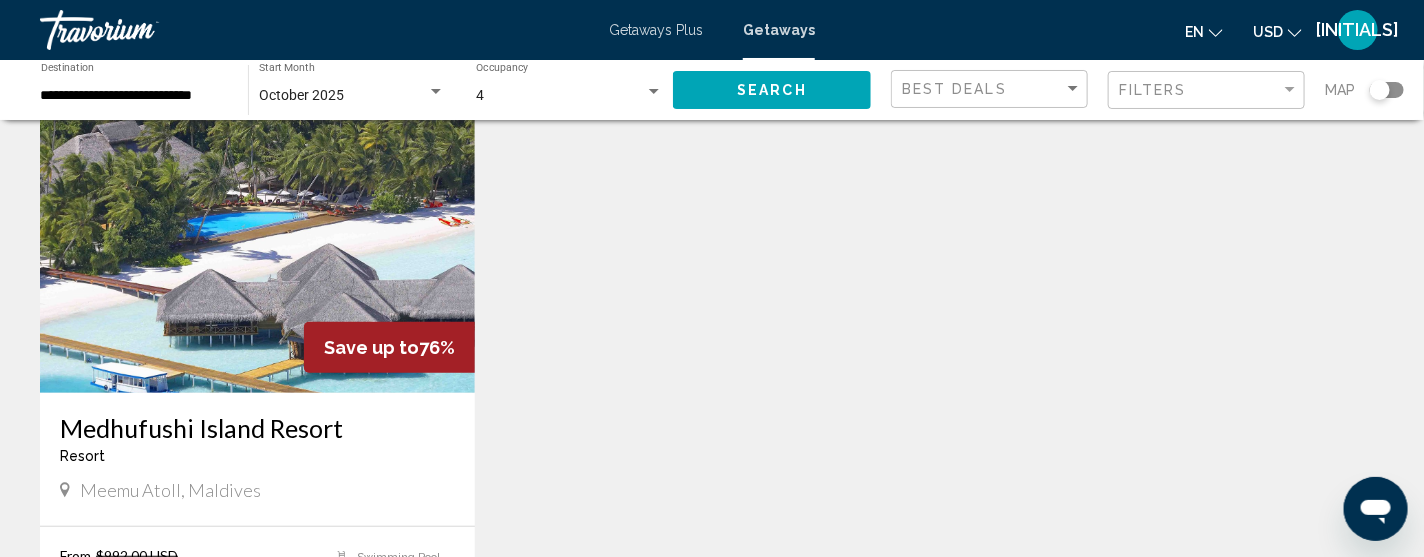 scroll, scrollTop: 0, scrollLeft: 0, axis: both 